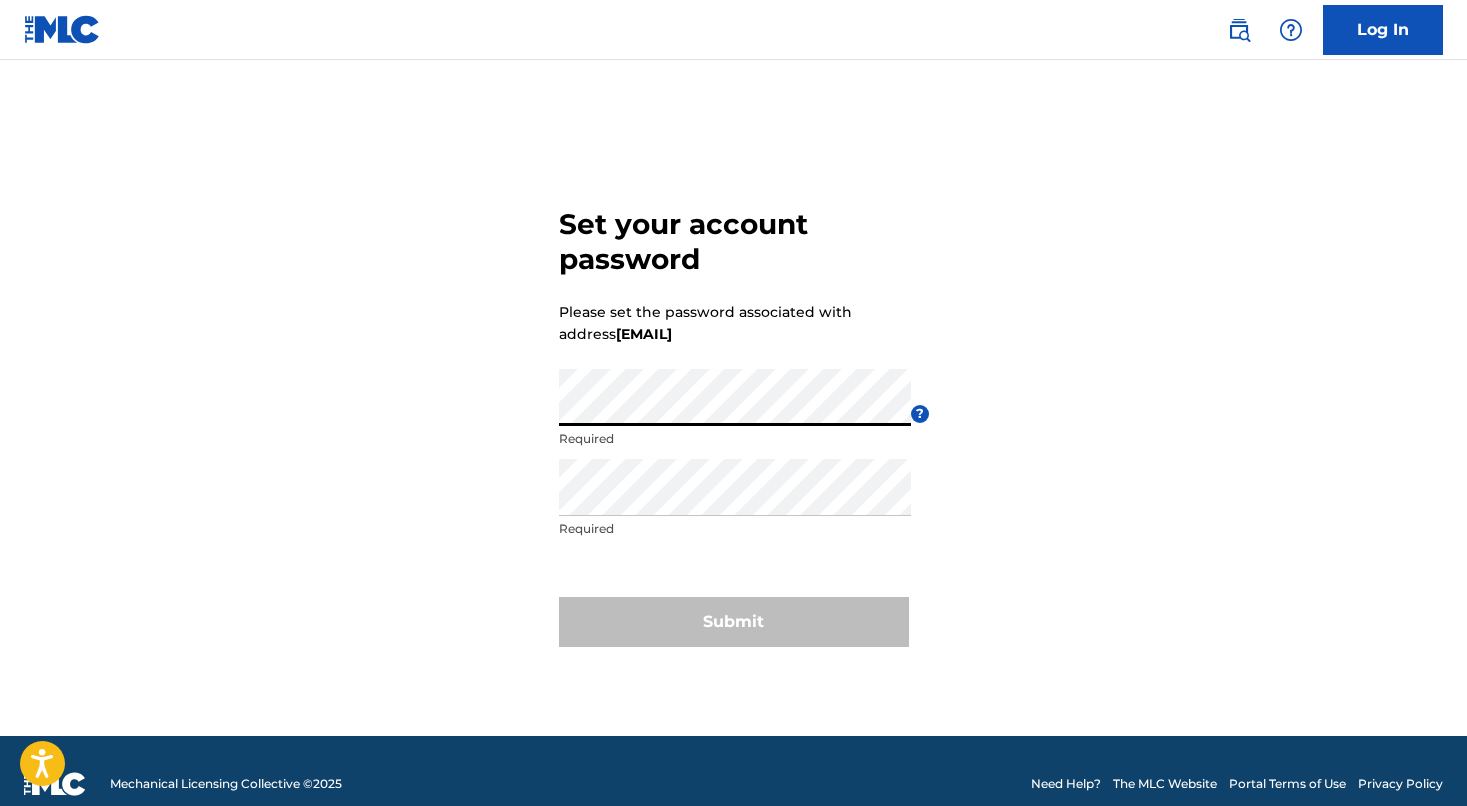 scroll, scrollTop: 0, scrollLeft: 0, axis: both 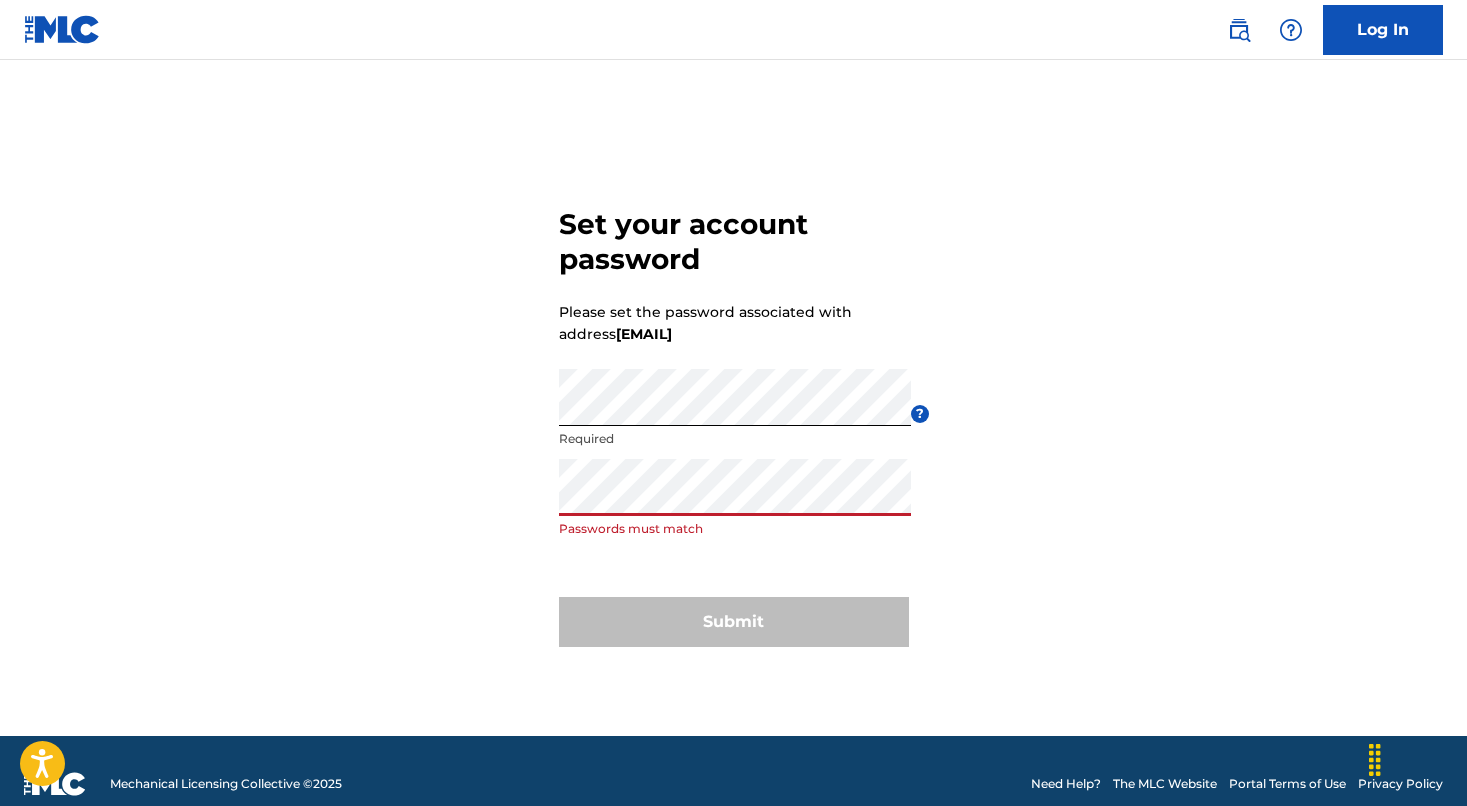 click on "Submit" at bounding box center (734, 622) 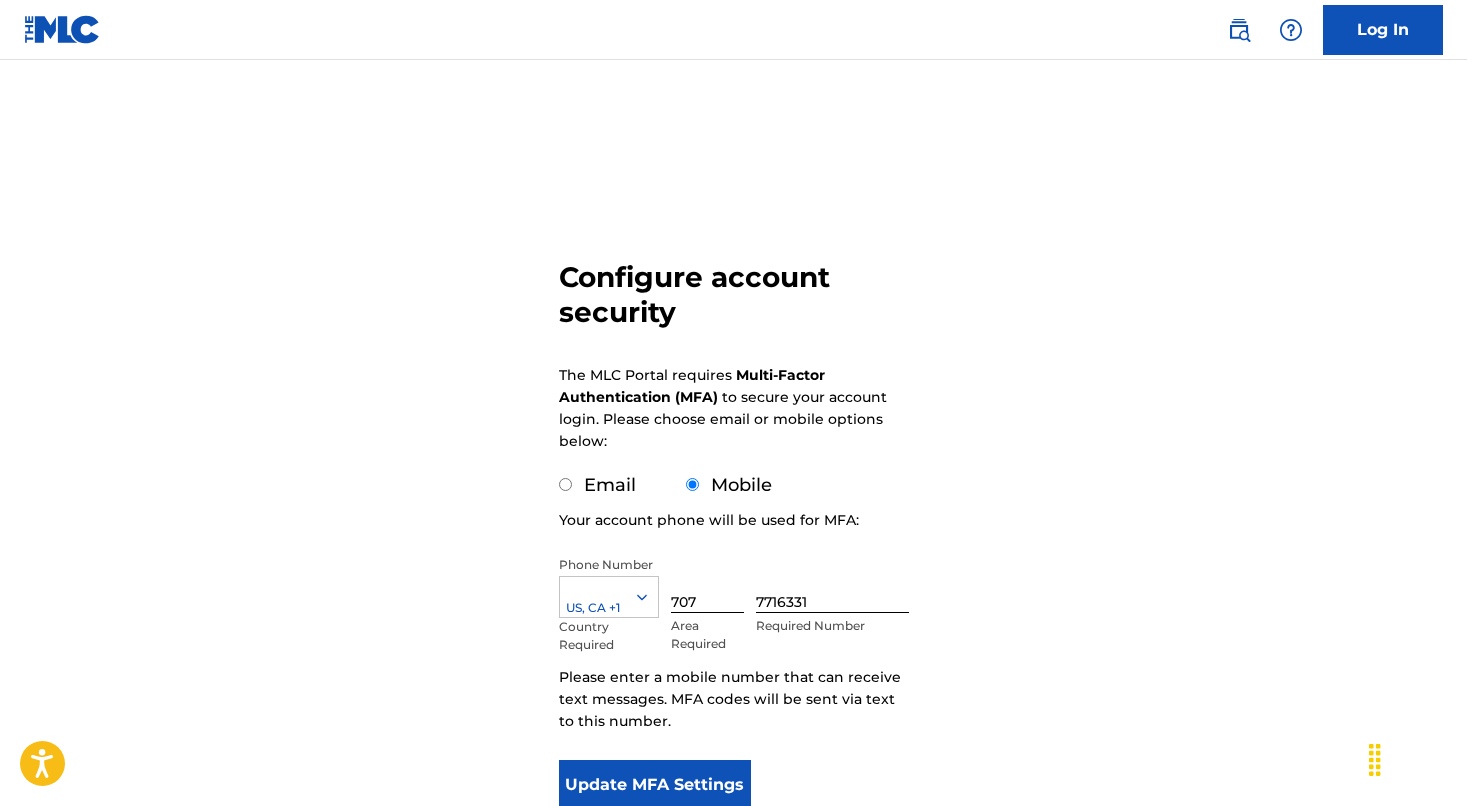 click on "Update MFA Settings" at bounding box center (655, 785) 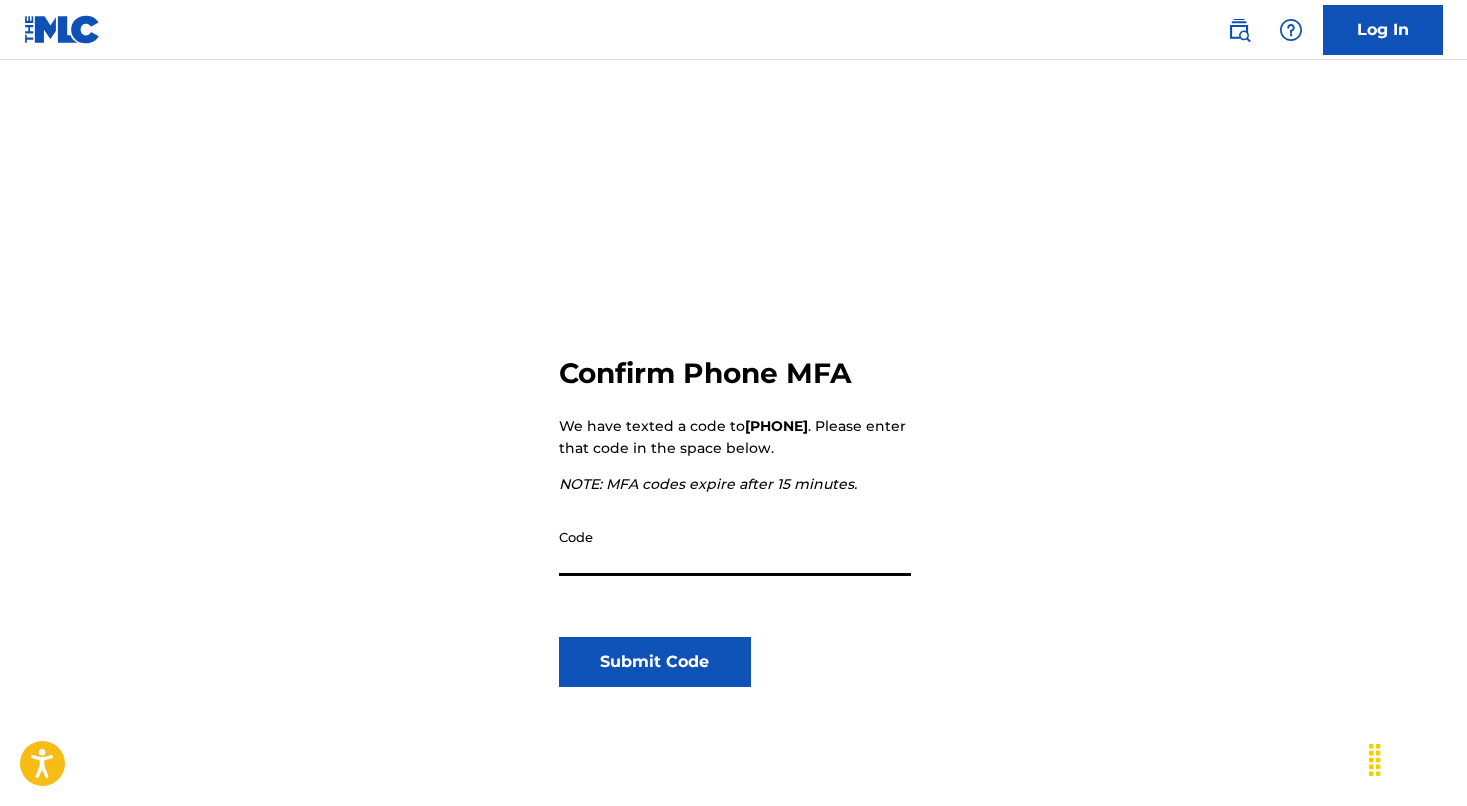 click on "Code" at bounding box center (735, 547) 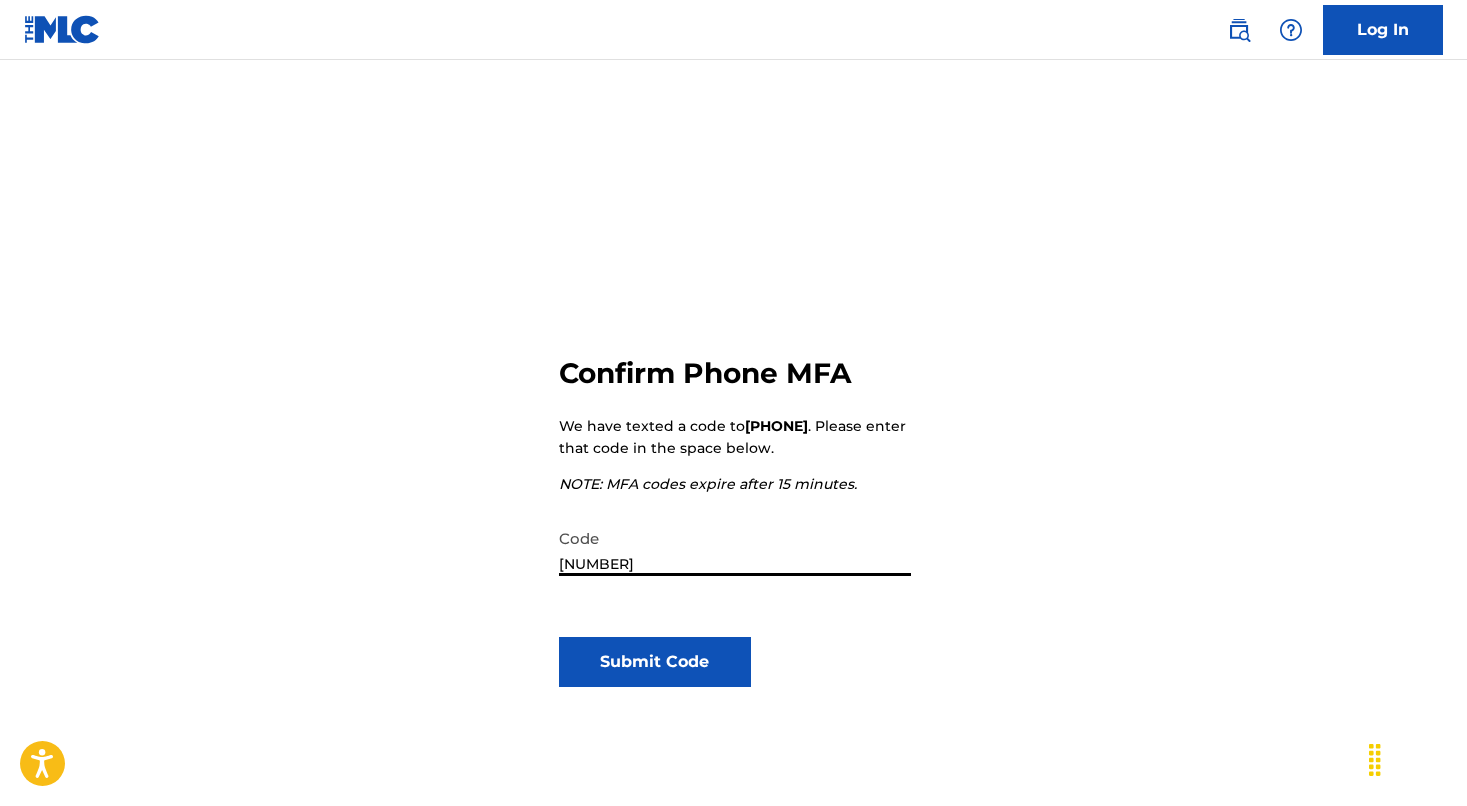type on "661214" 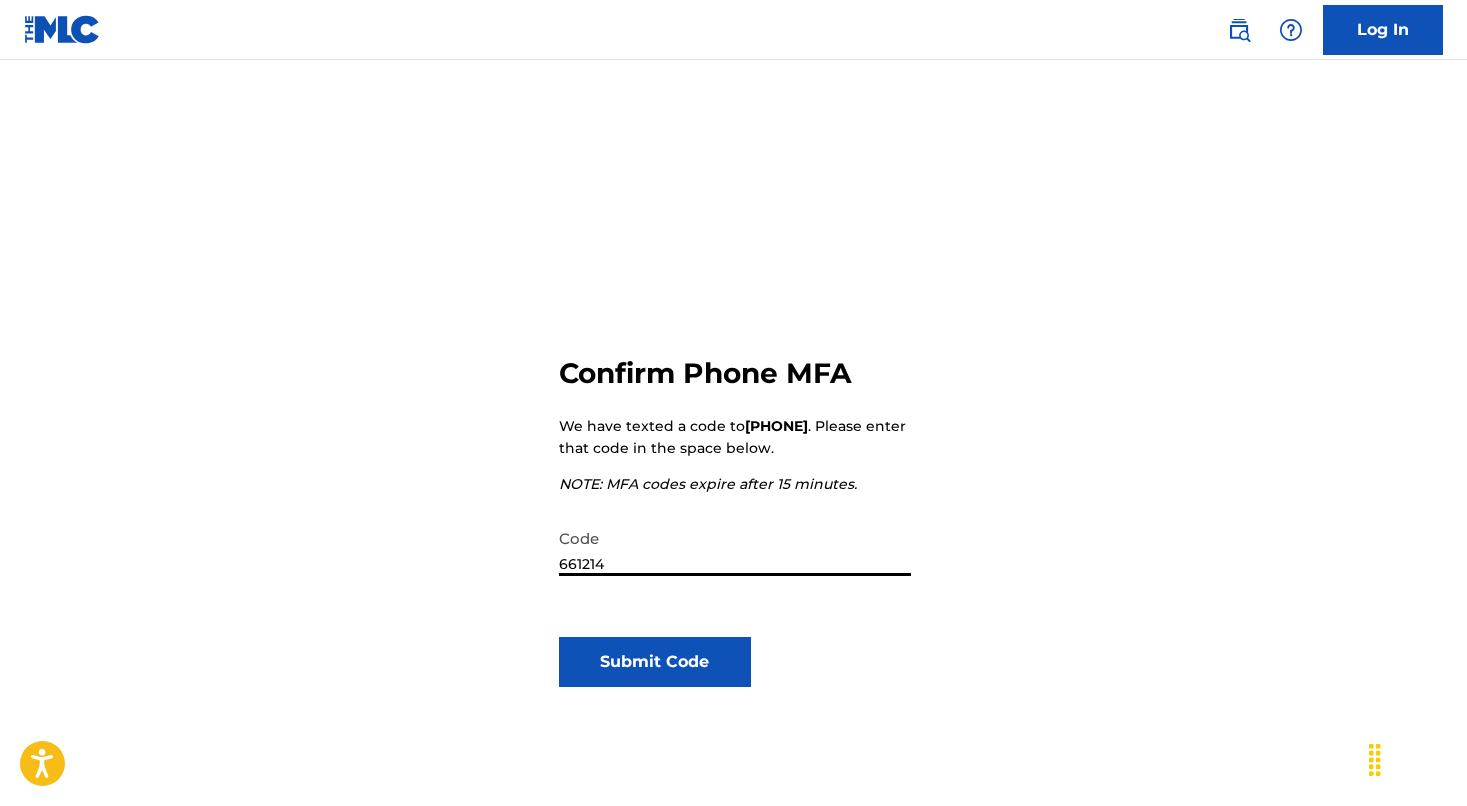 click on "Submit Code" at bounding box center [655, 662] 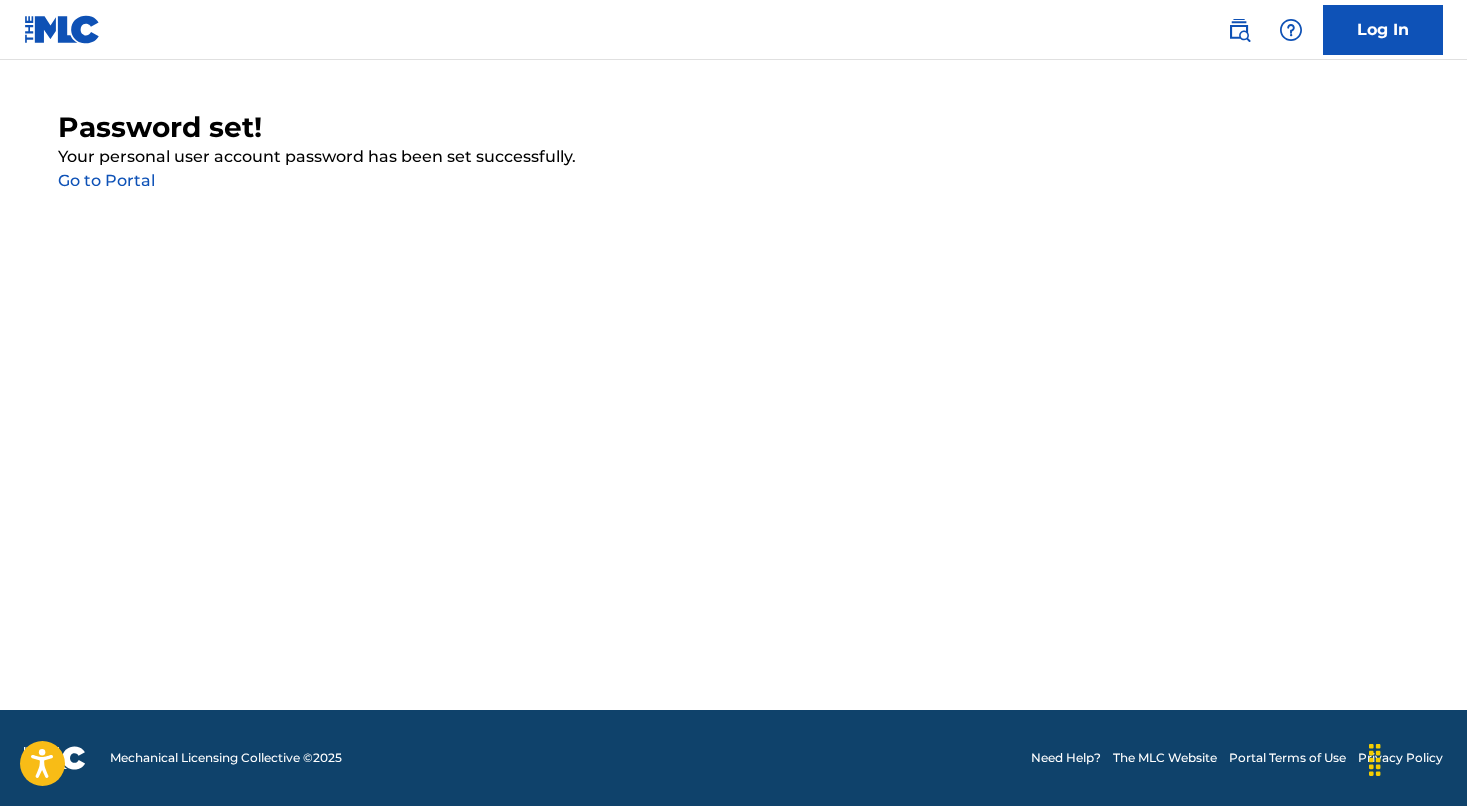 click on "Go to Portal" at bounding box center (106, 180) 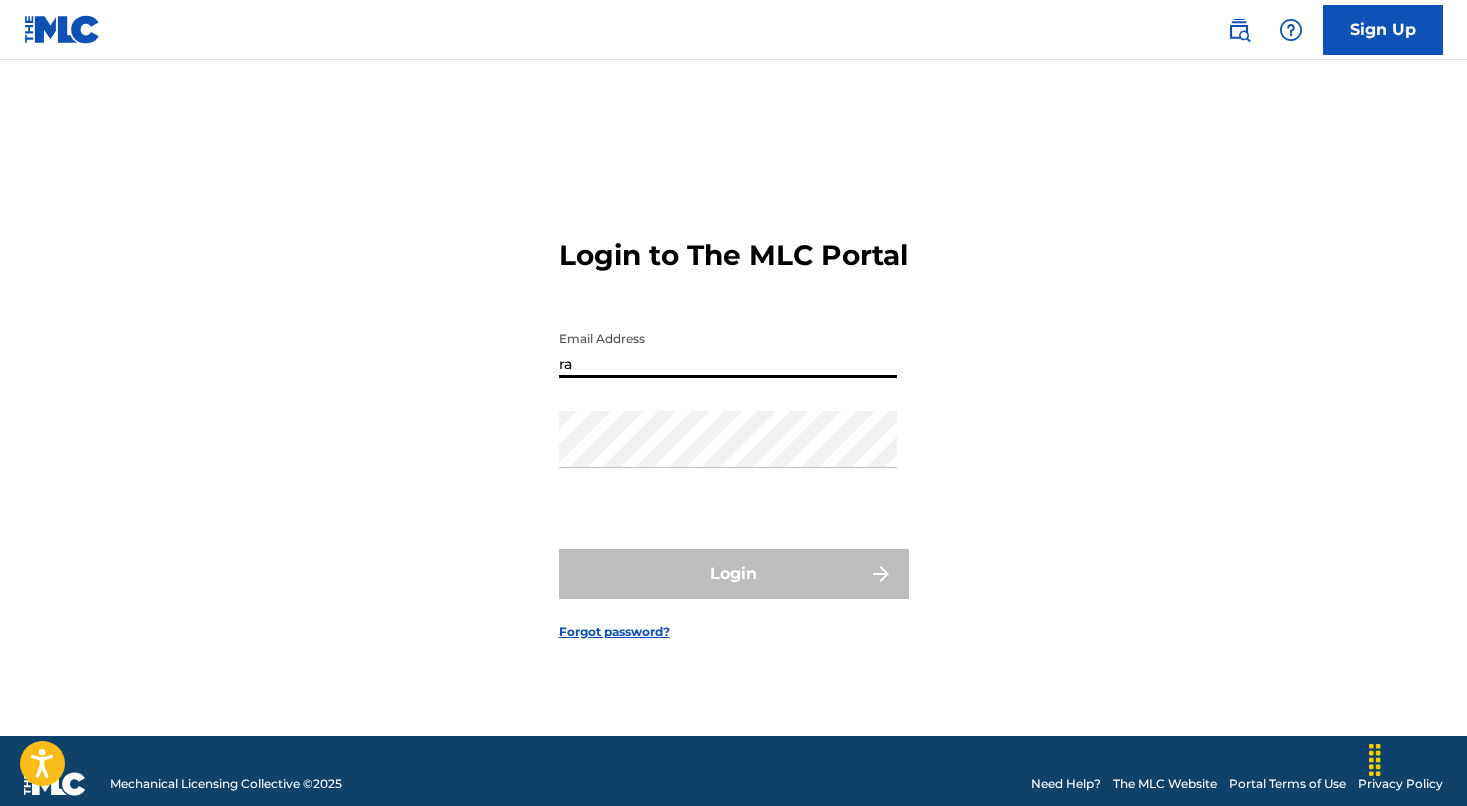 type on "r" 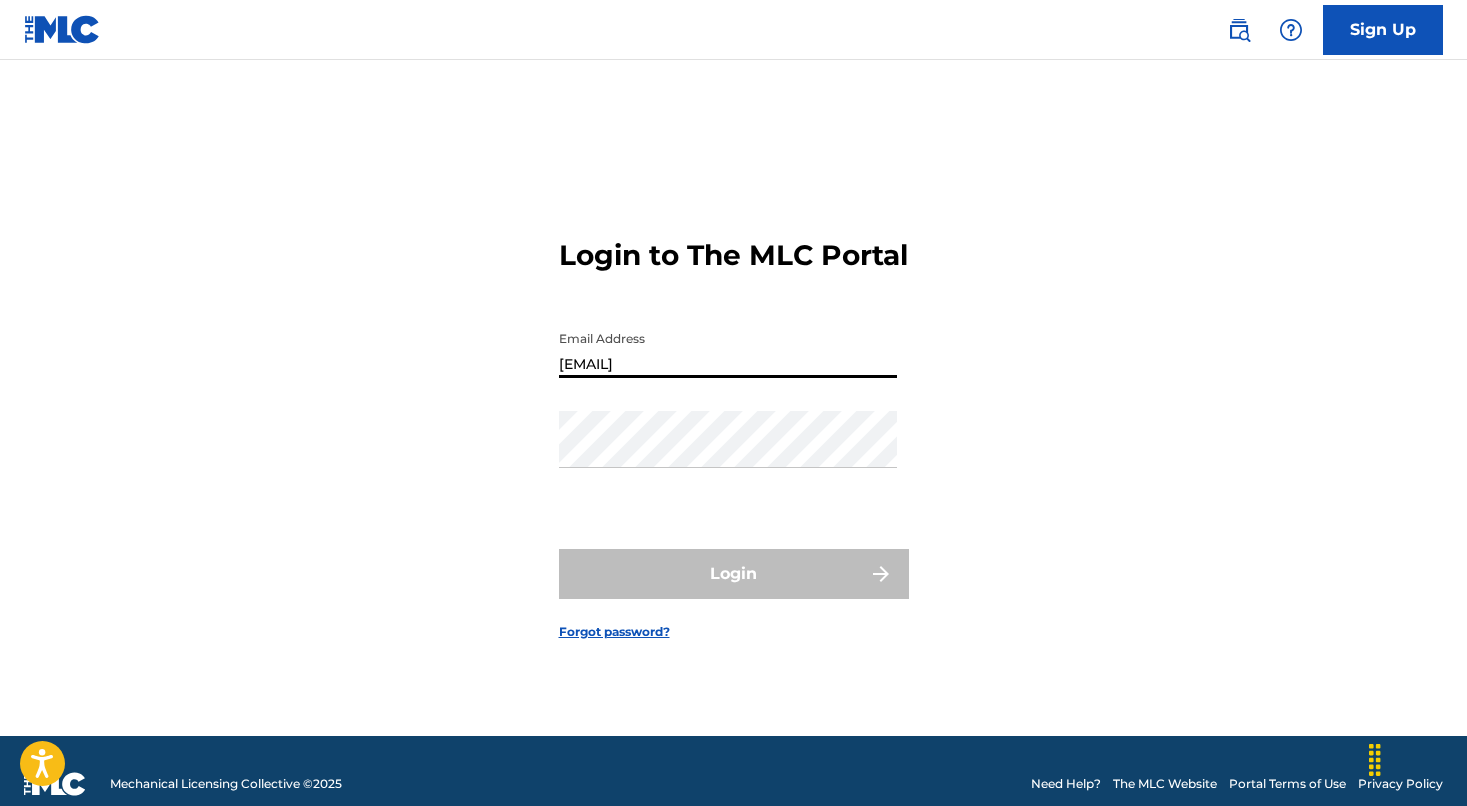 type on "[EMAIL]" 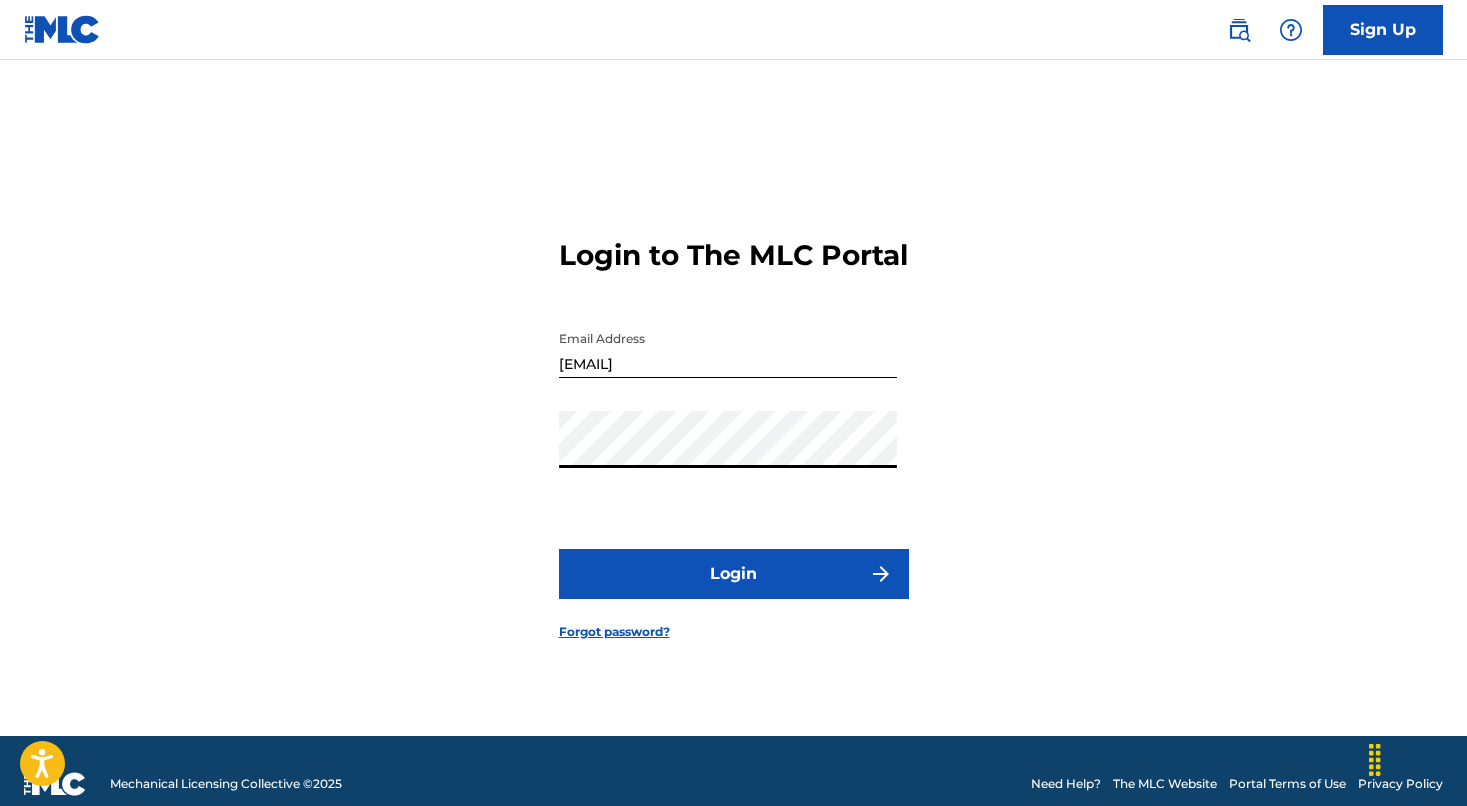 click on "Login" at bounding box center (734, 574) 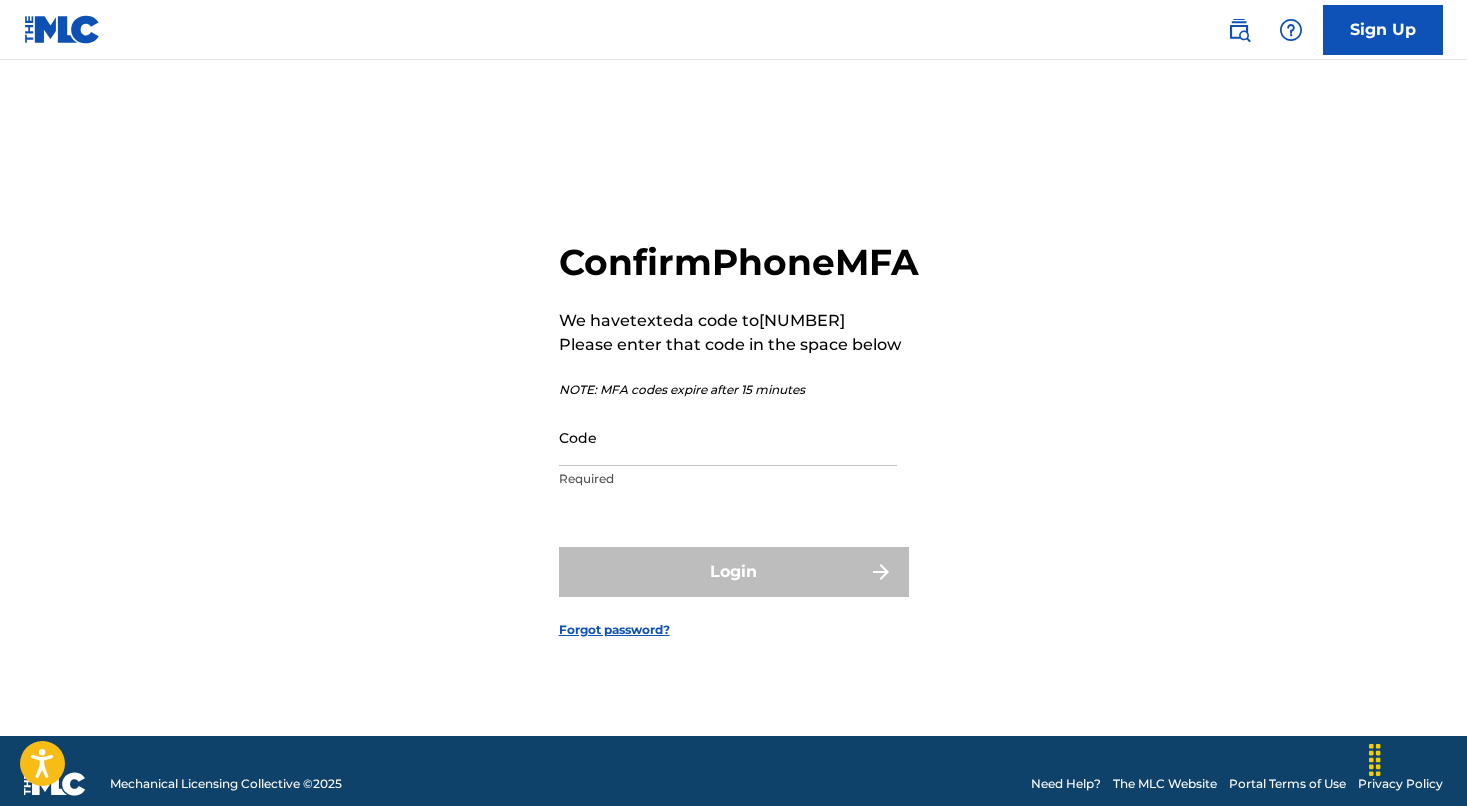 click on "Code" at bounding box center [728, 437] 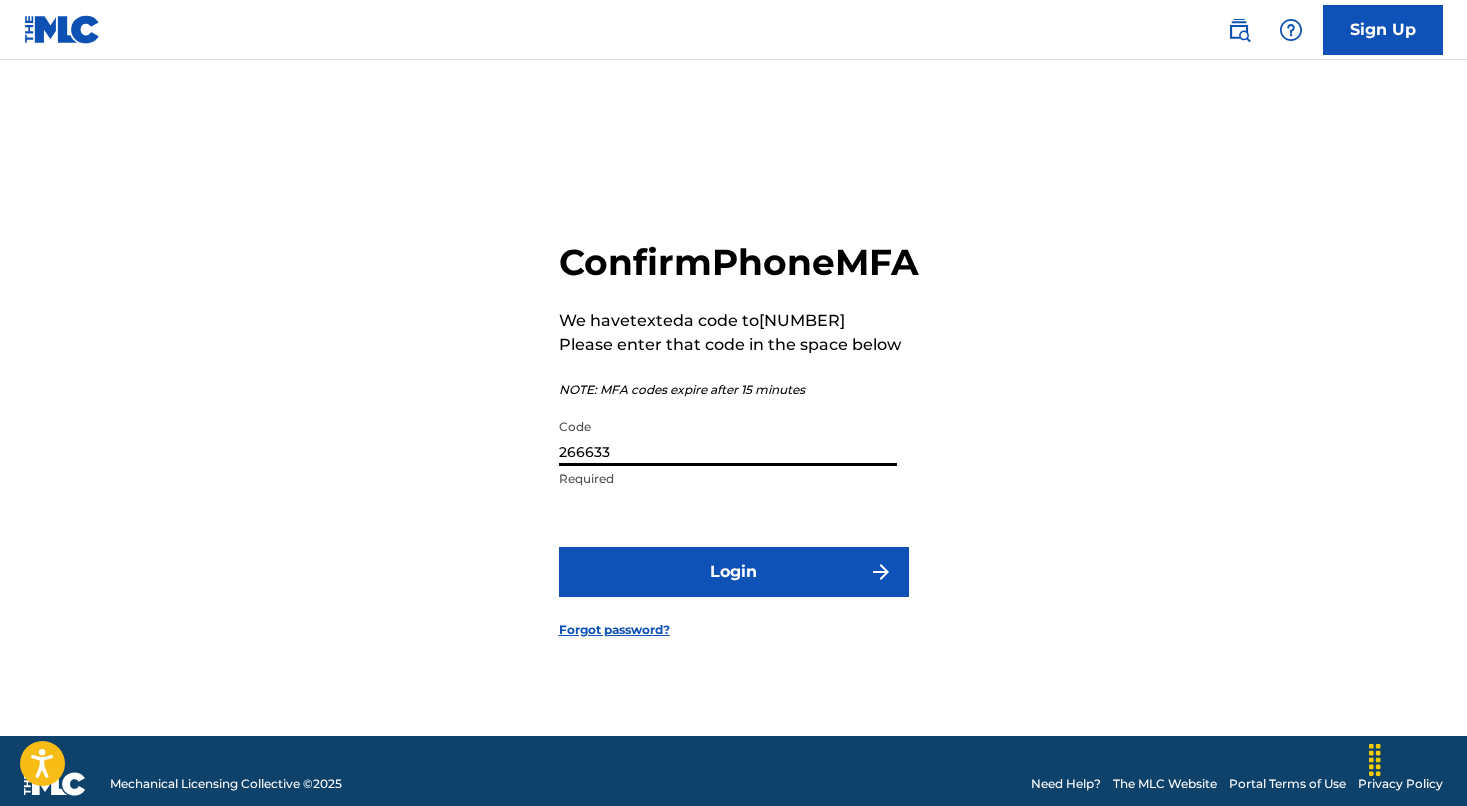 type on "266633" 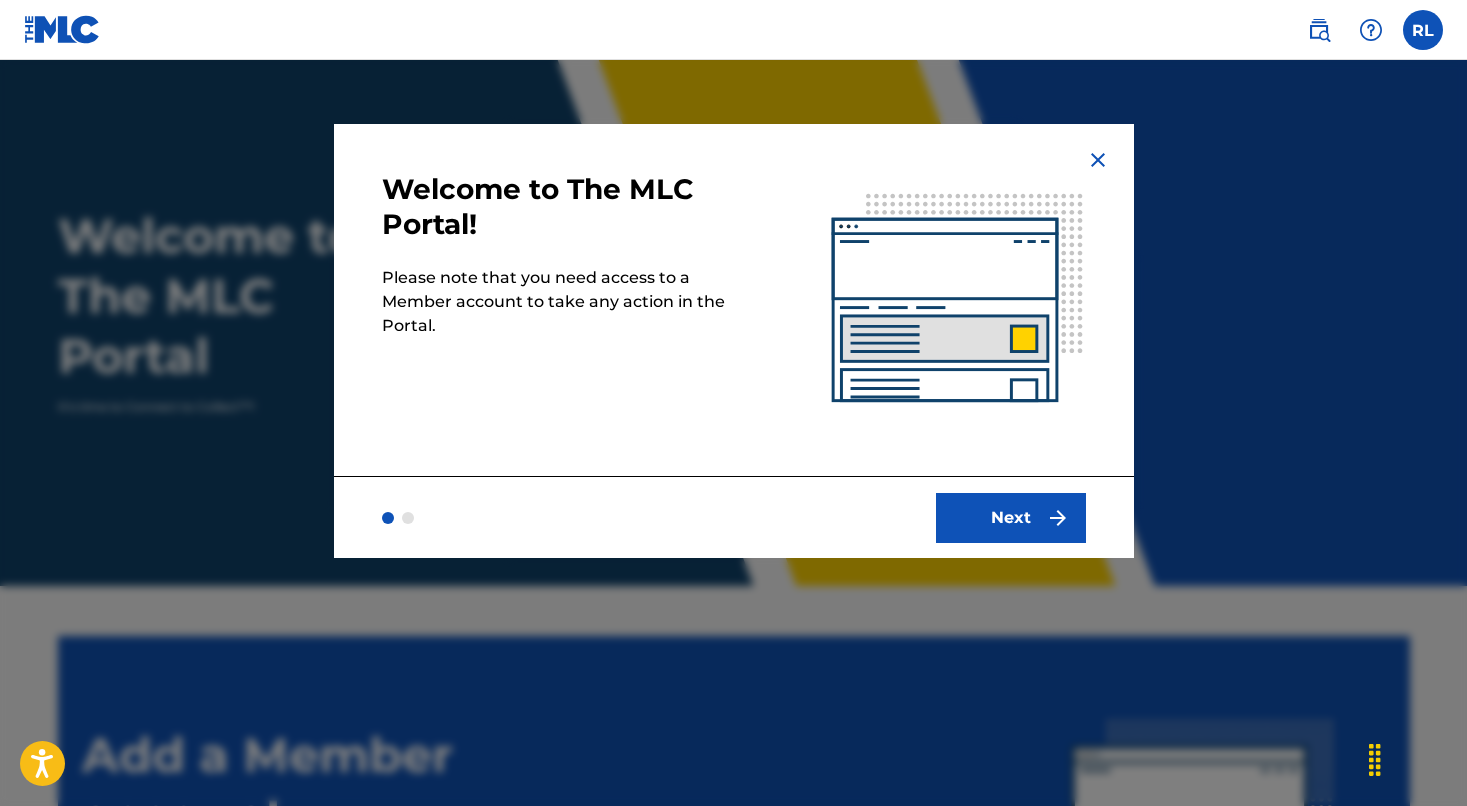 scroll, scrollTop: 0, scrollLeft: 0, axis: both 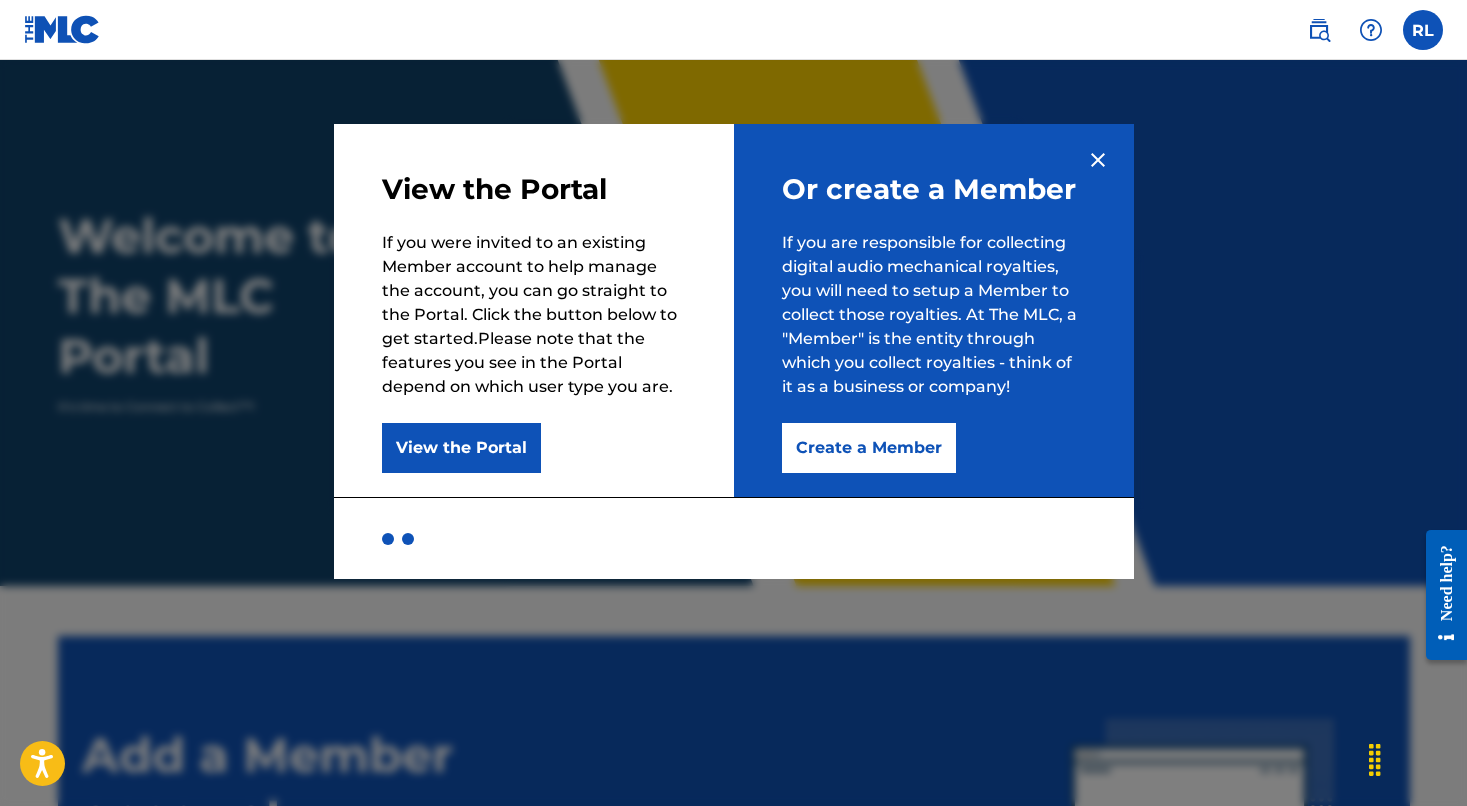 click on "View the Portal" at bounding box center [461, 448] 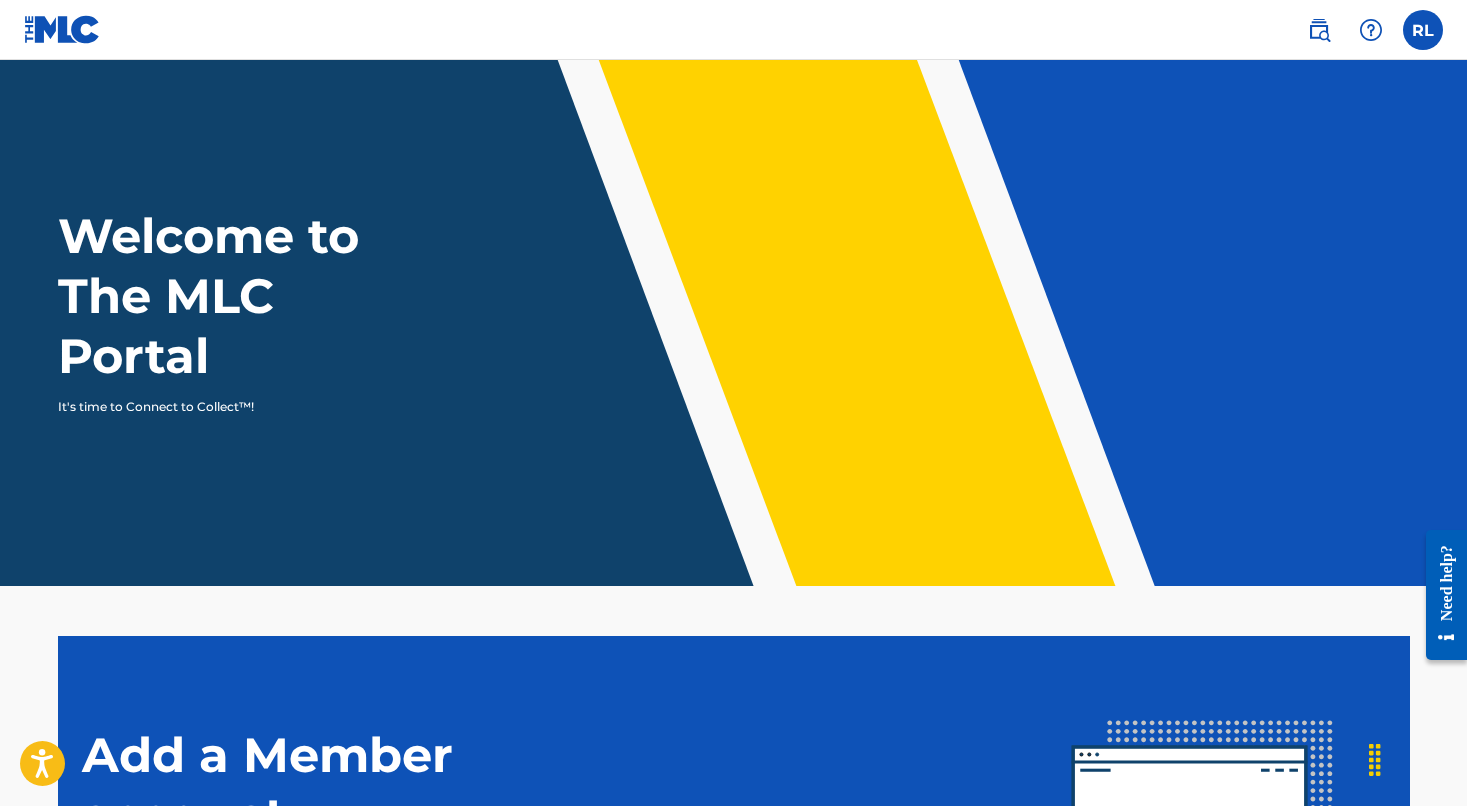 scroll, scrollTop: 340, scrollLeft: 0, axis: vertical 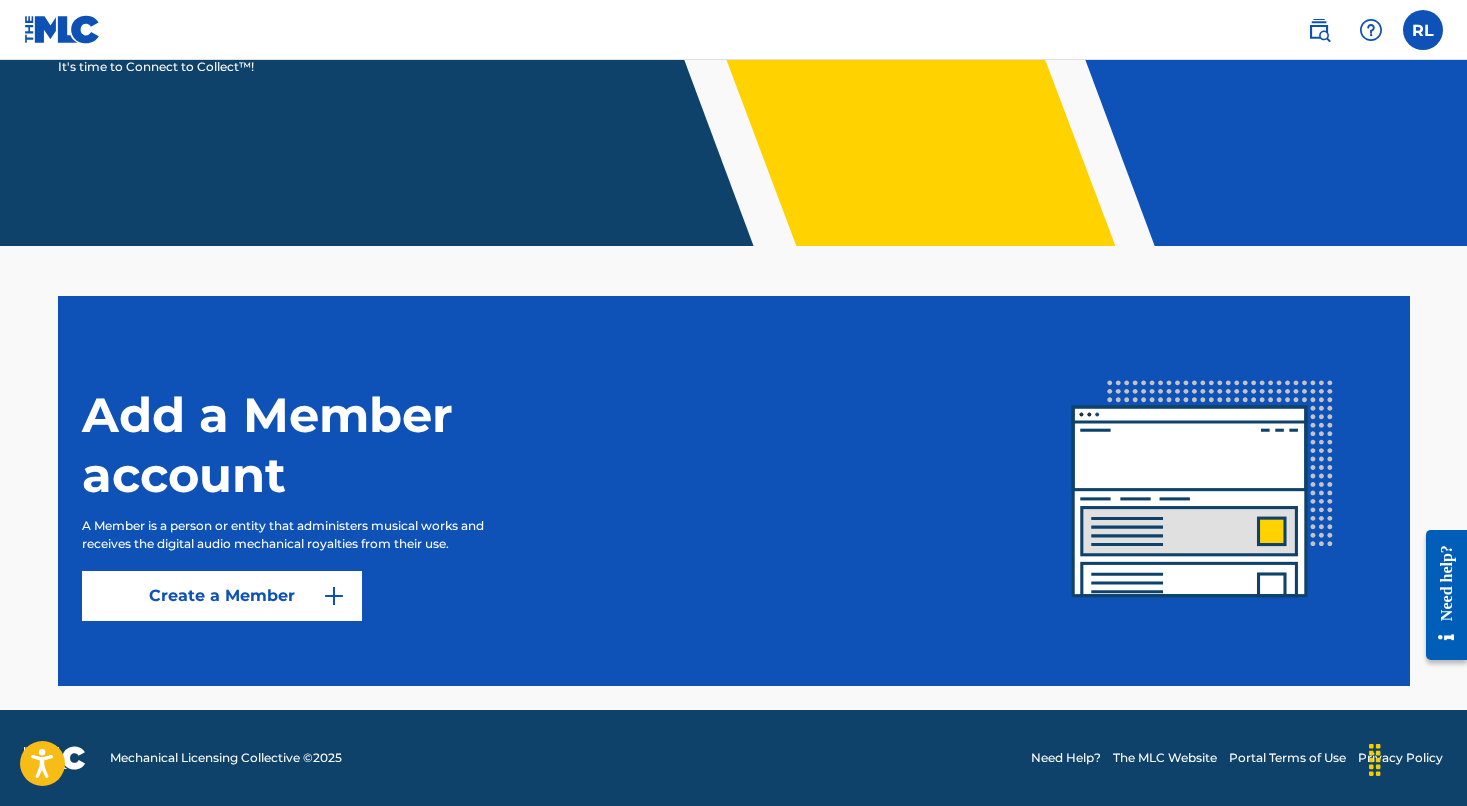 click on "Create a Member" at bounding box center (222, 596) 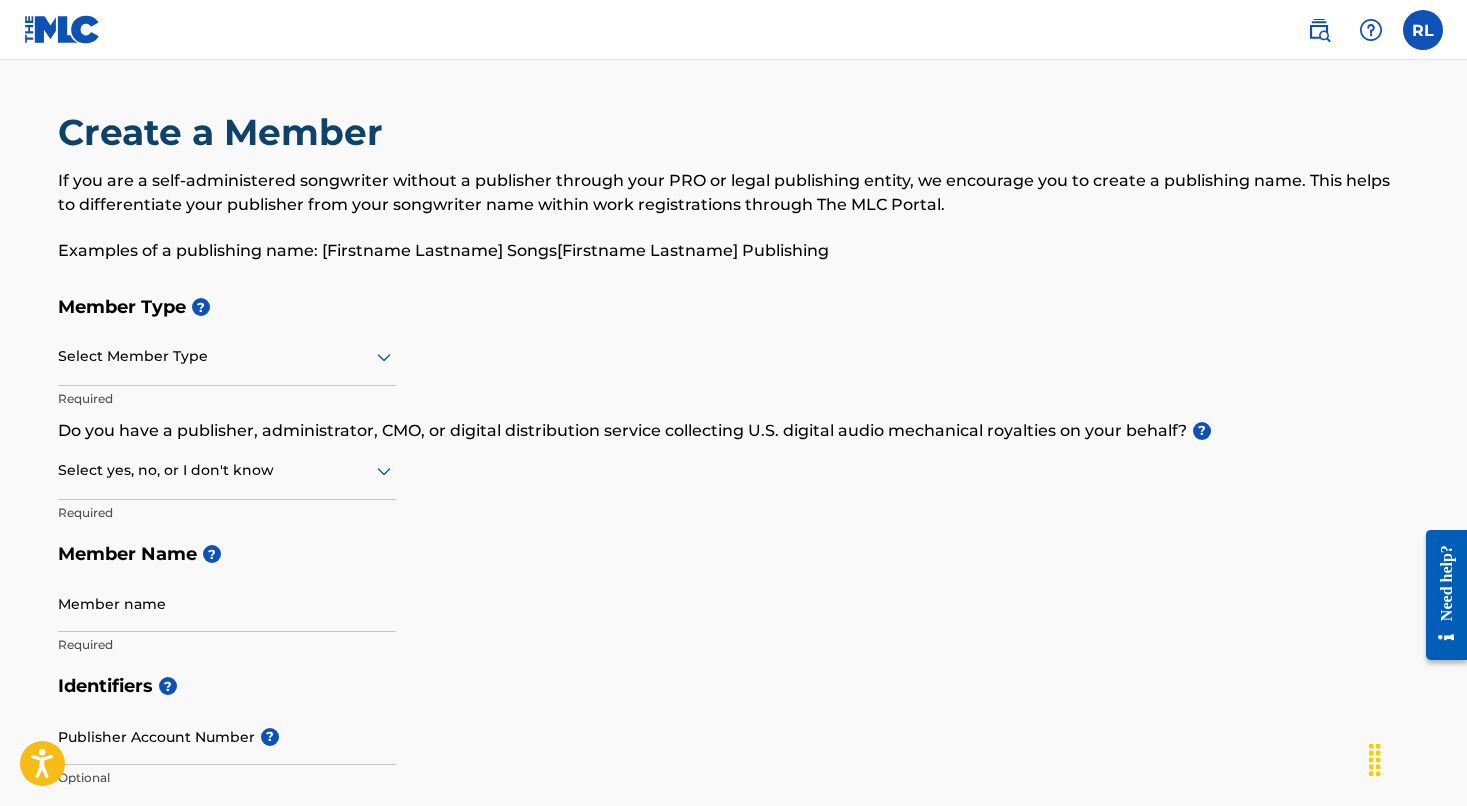 click at bounding box center (227, 356) 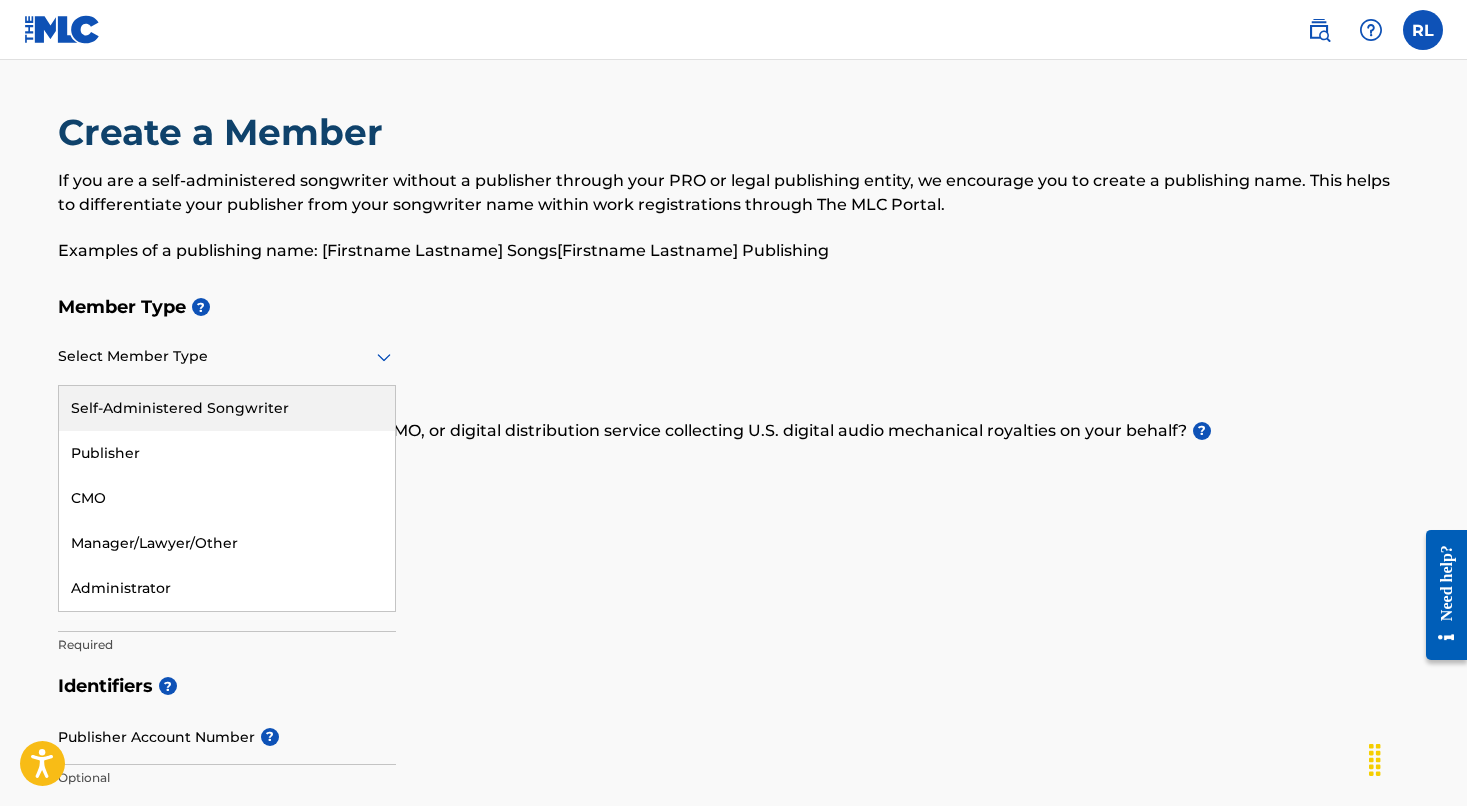 click on "Self-Administered Songwriter" at bounding box center (227, 408) 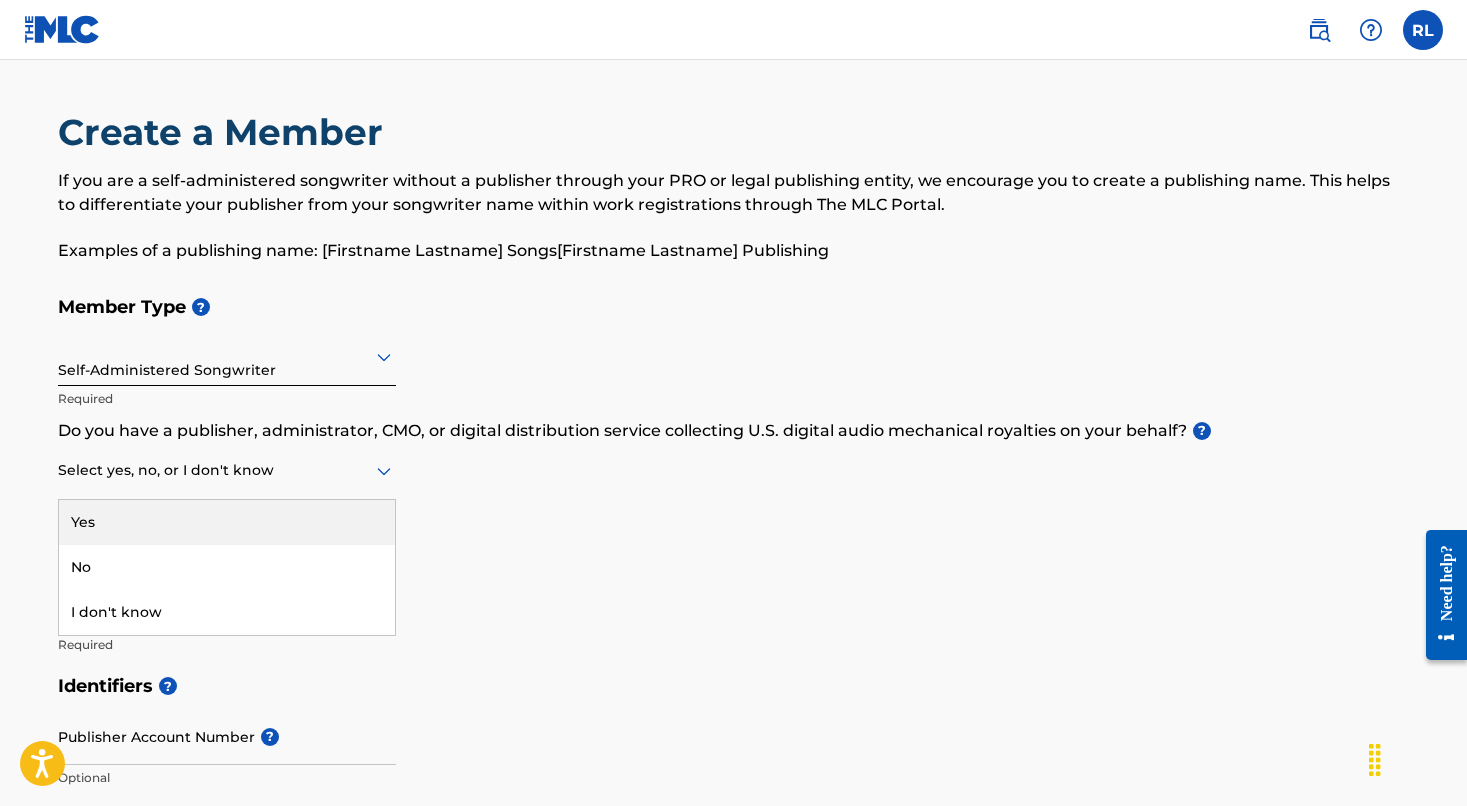 click at bounding box center [227, 470] 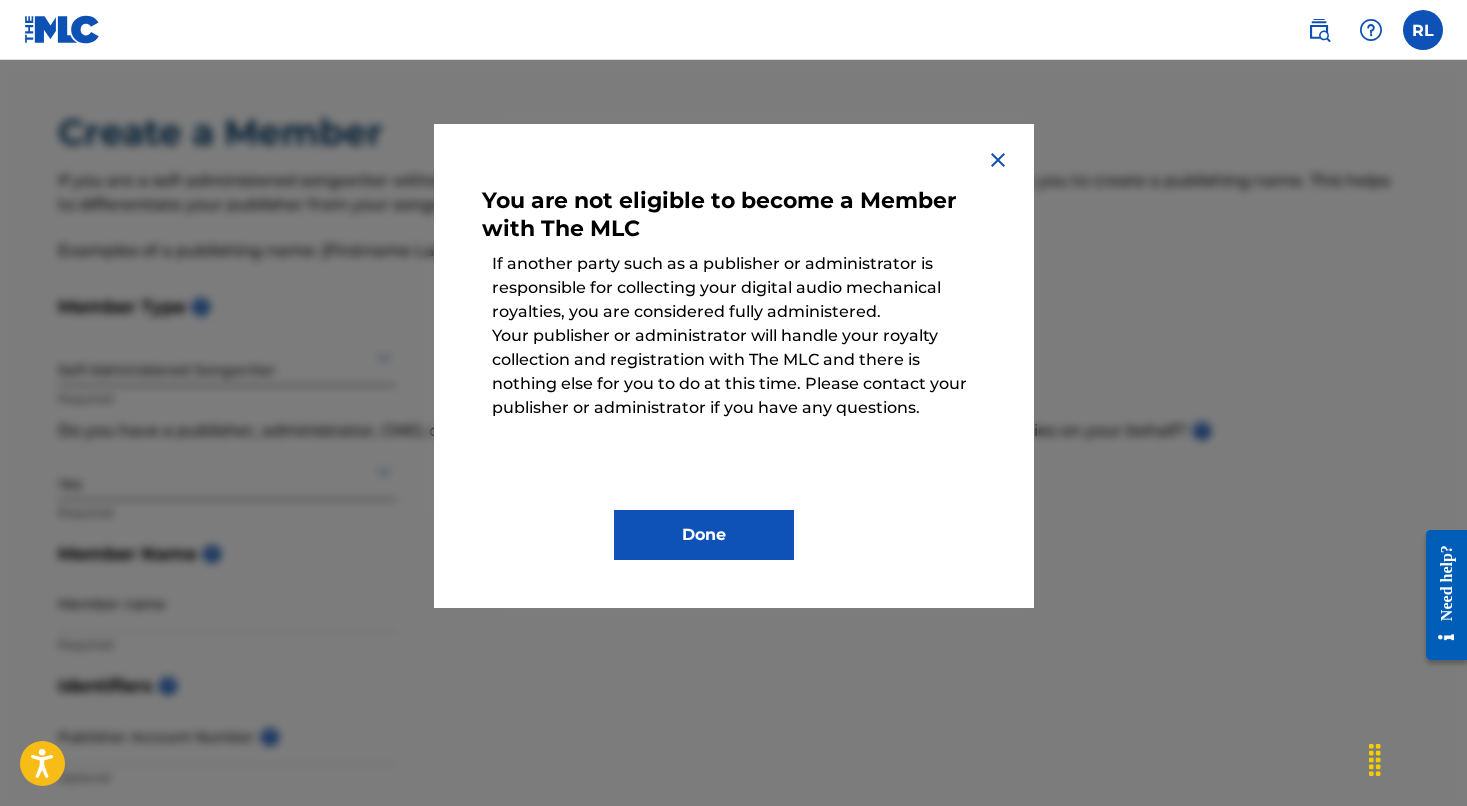 drag, startPoint x: 725, startPoint y: 544, endPoint x: 710, endPoint y: 542, distance: 15.132746 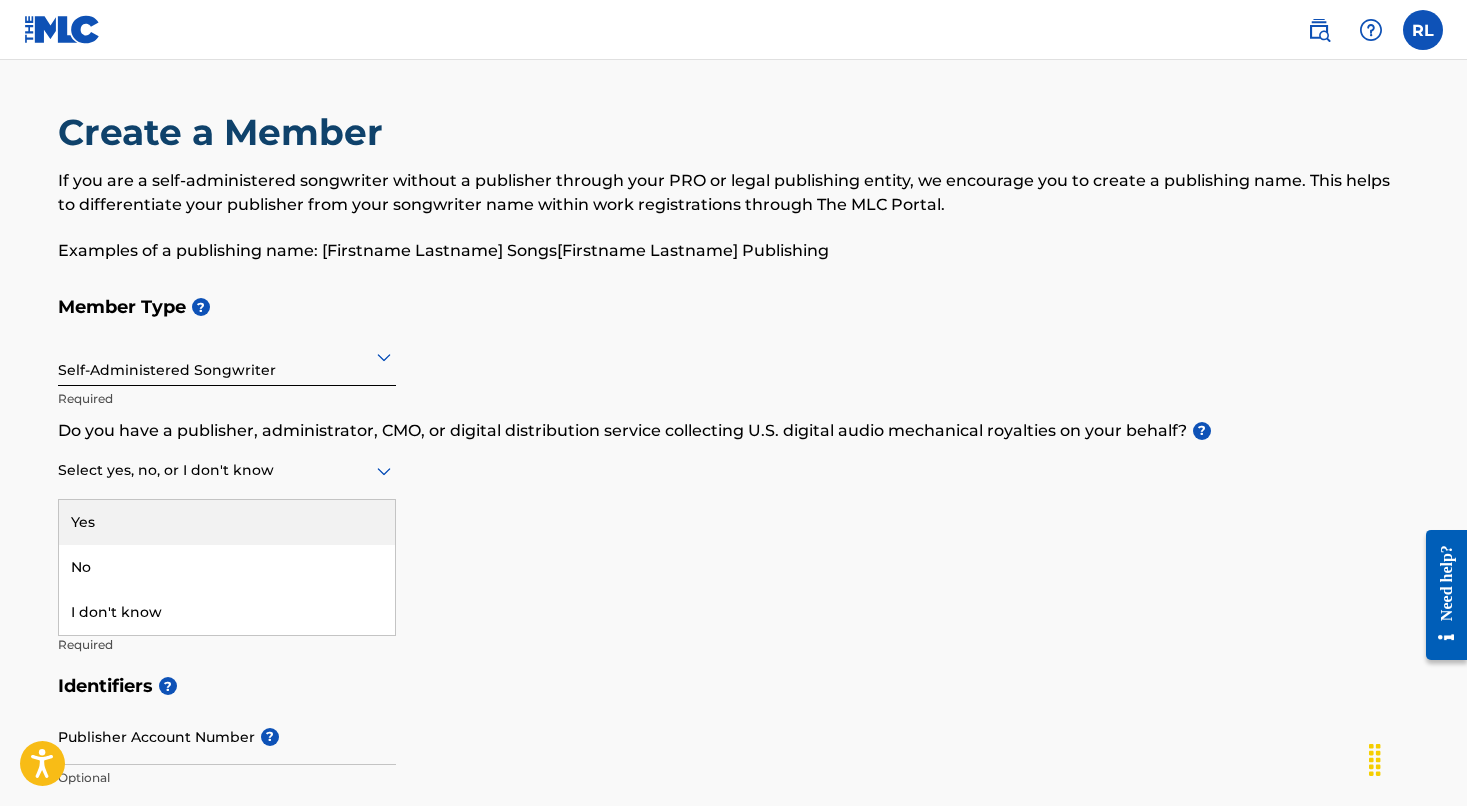 click on "Select yes, no, or I don't know" at bounding box center (227, 471) 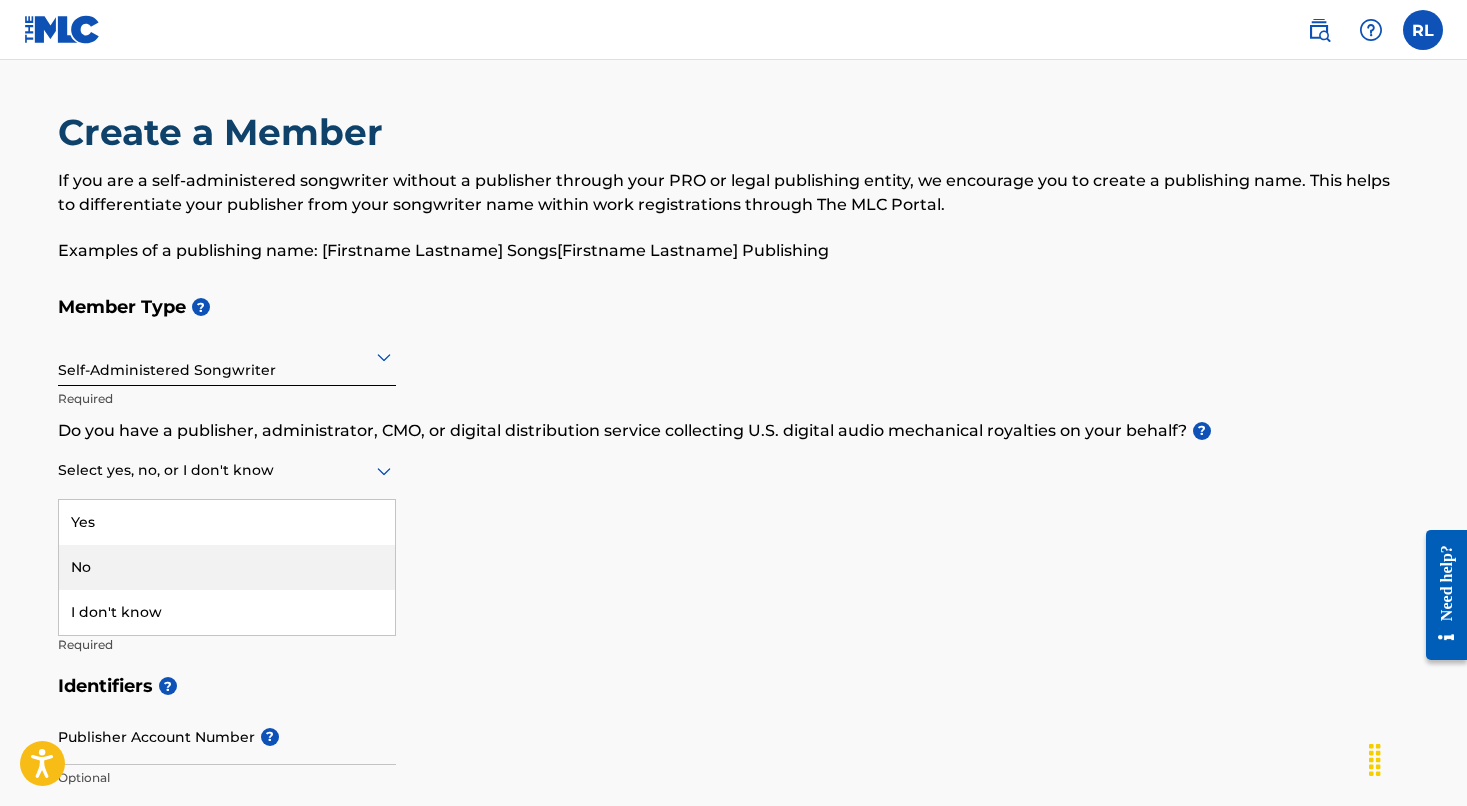 click on "No" at bounding box center (227, 567) 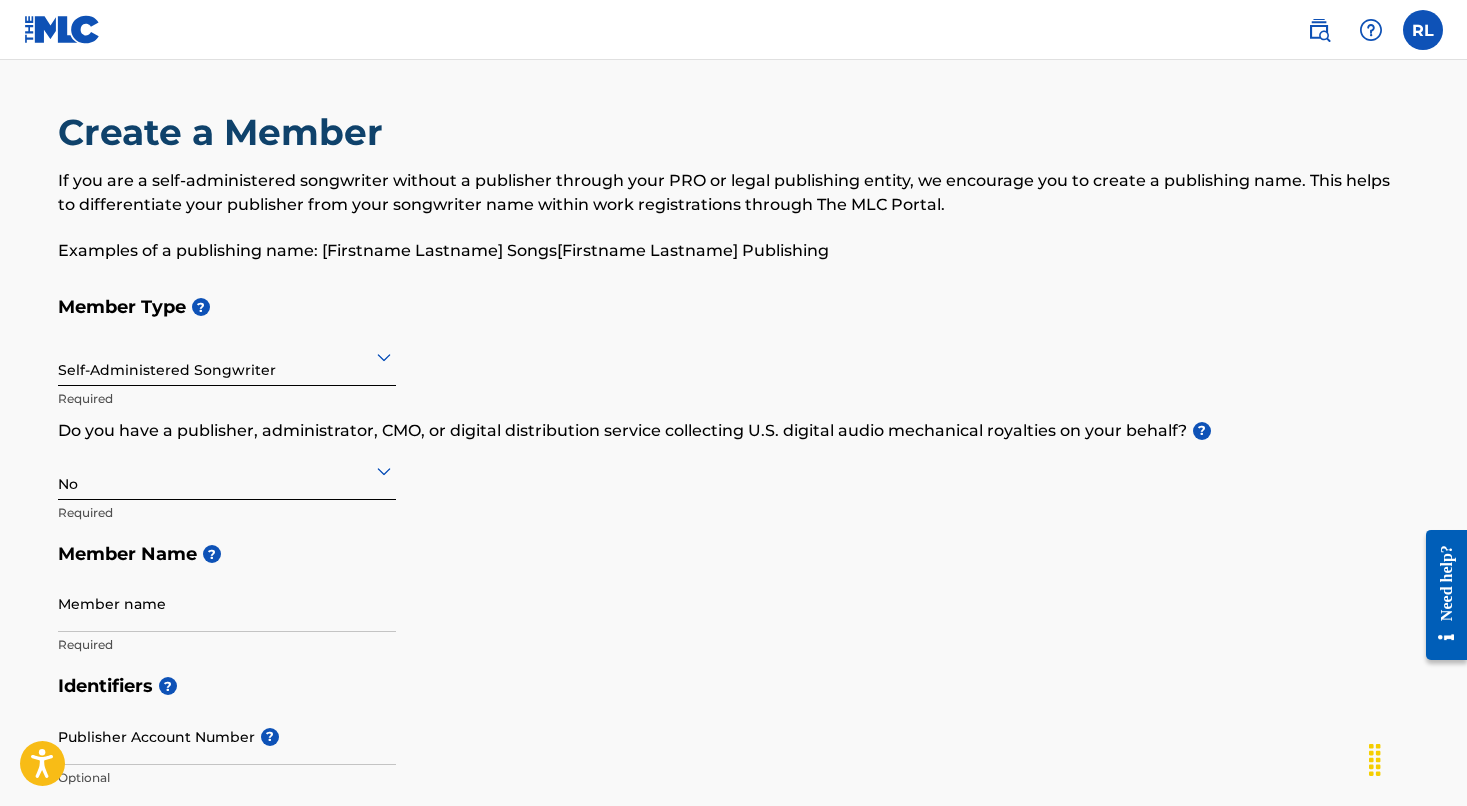 click on "Self-Administered Songwriter" at bounding box center [227, 356] 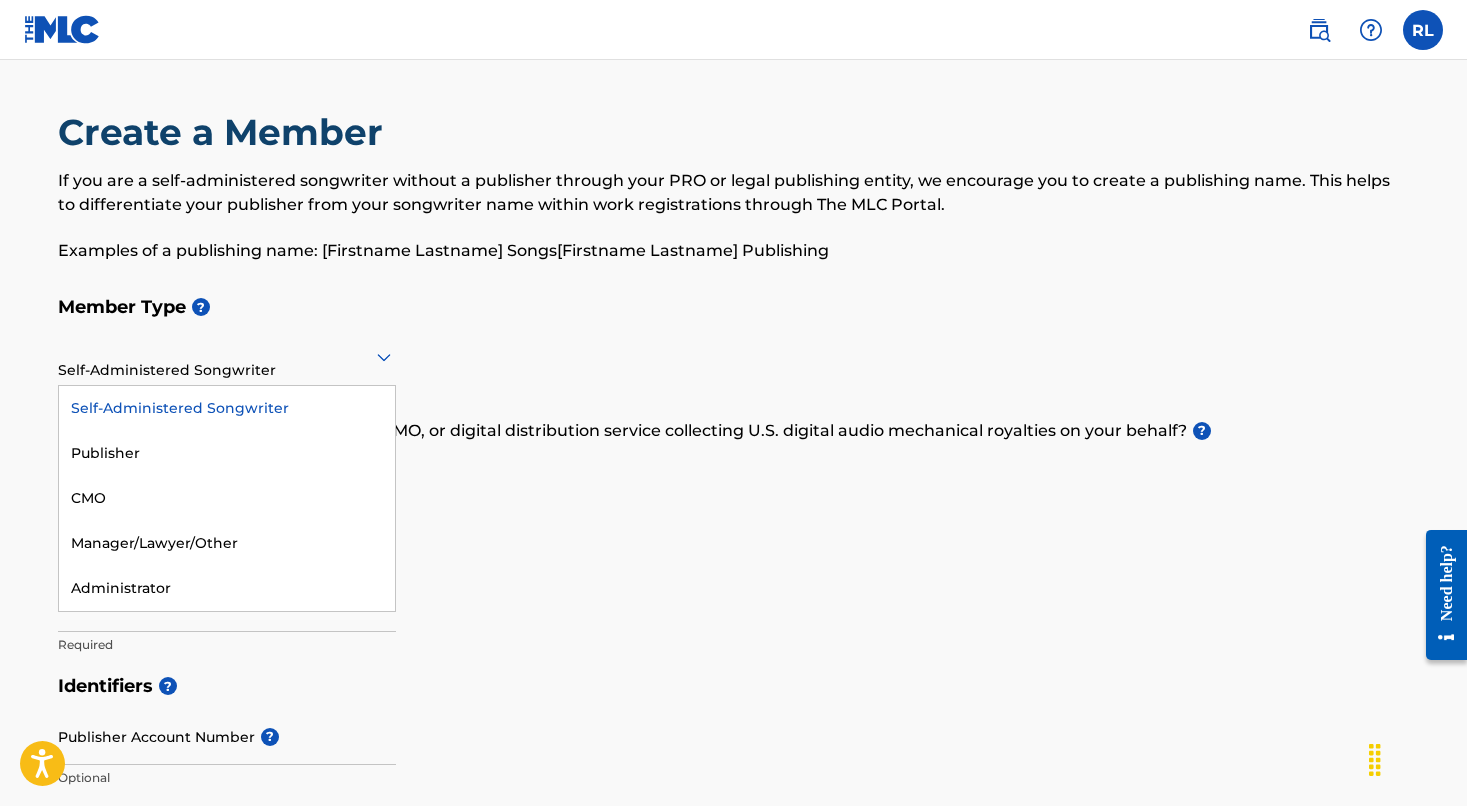 click on "Member Type ? Self-Administered Songwriter selected, 1 of 5. 5 results available. Use Up and Down to choose options, press Enter to select the currently focused option, press Escape to exit the menu, press Tab to select the option and exit the menu. Self-Administered Songwriter Self-Administered Songwriter Publisher CMO Manager/Lawyer/Other Administrator Required Do you have a publisher, administrator, CMO, or digital distribution service collecting U.S. digital audio mechanical royalties on your behalf? ? No Required Member Name ? [USERNAME] Required" at bounding box center (734, 475) 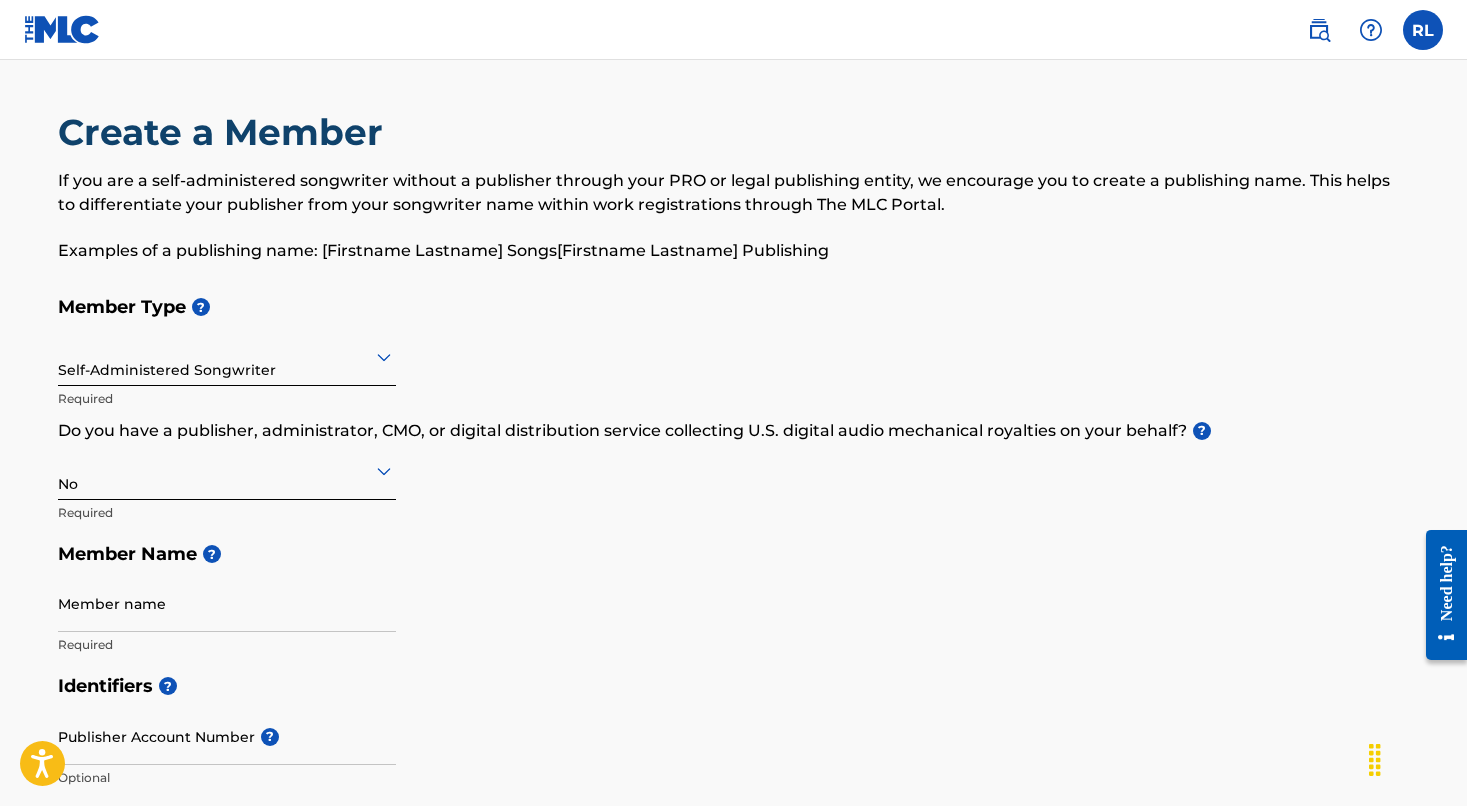 scroll, scrollTop: 33, scrollLeft: 0, axis: vertical 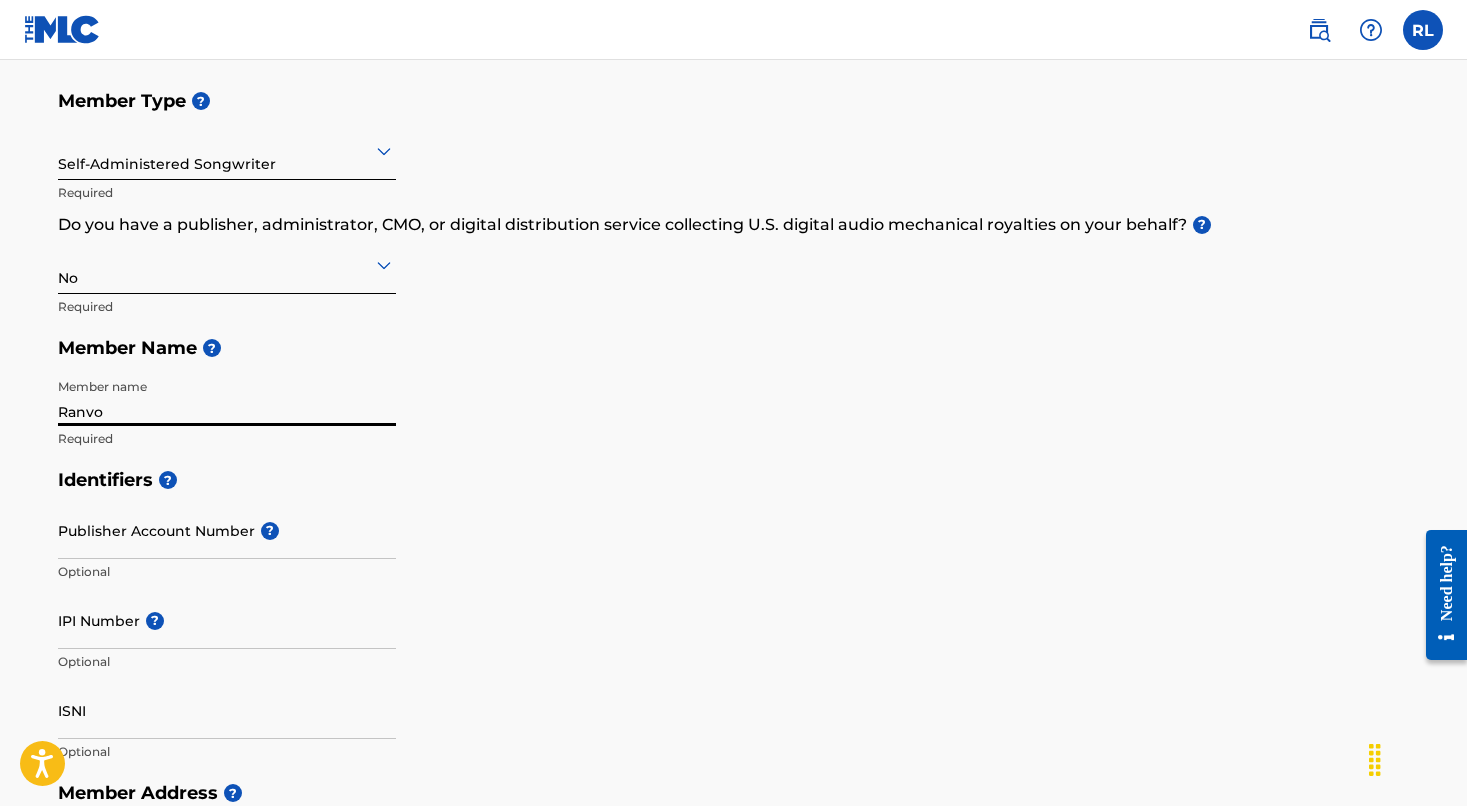 click on "Ranvo" at bounding box center [227, 397] 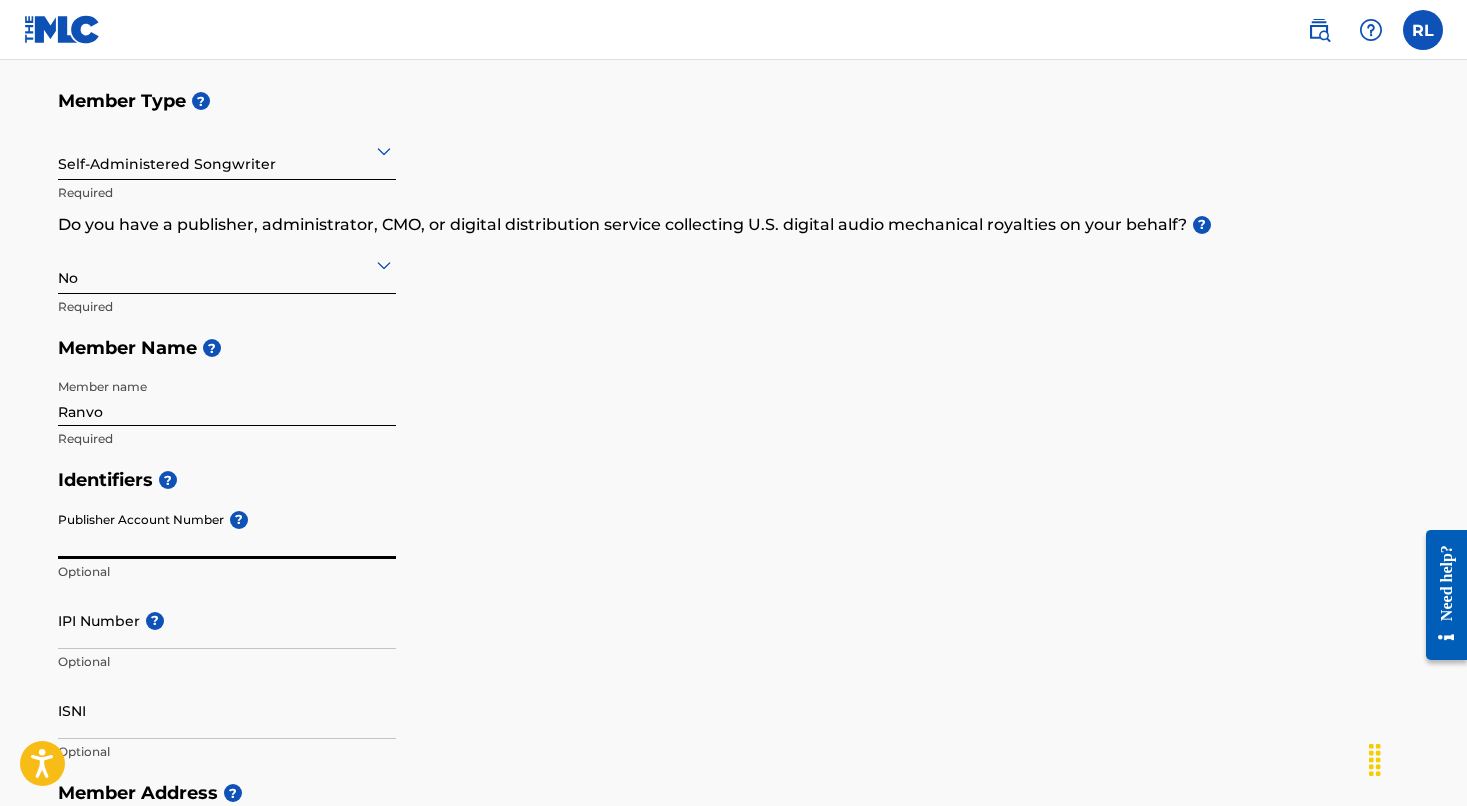 click on "Identifiers ? Publisher Account Number ? Optional IPI Number ? Optional ISNI Optional" at bounding box center (734, 615) 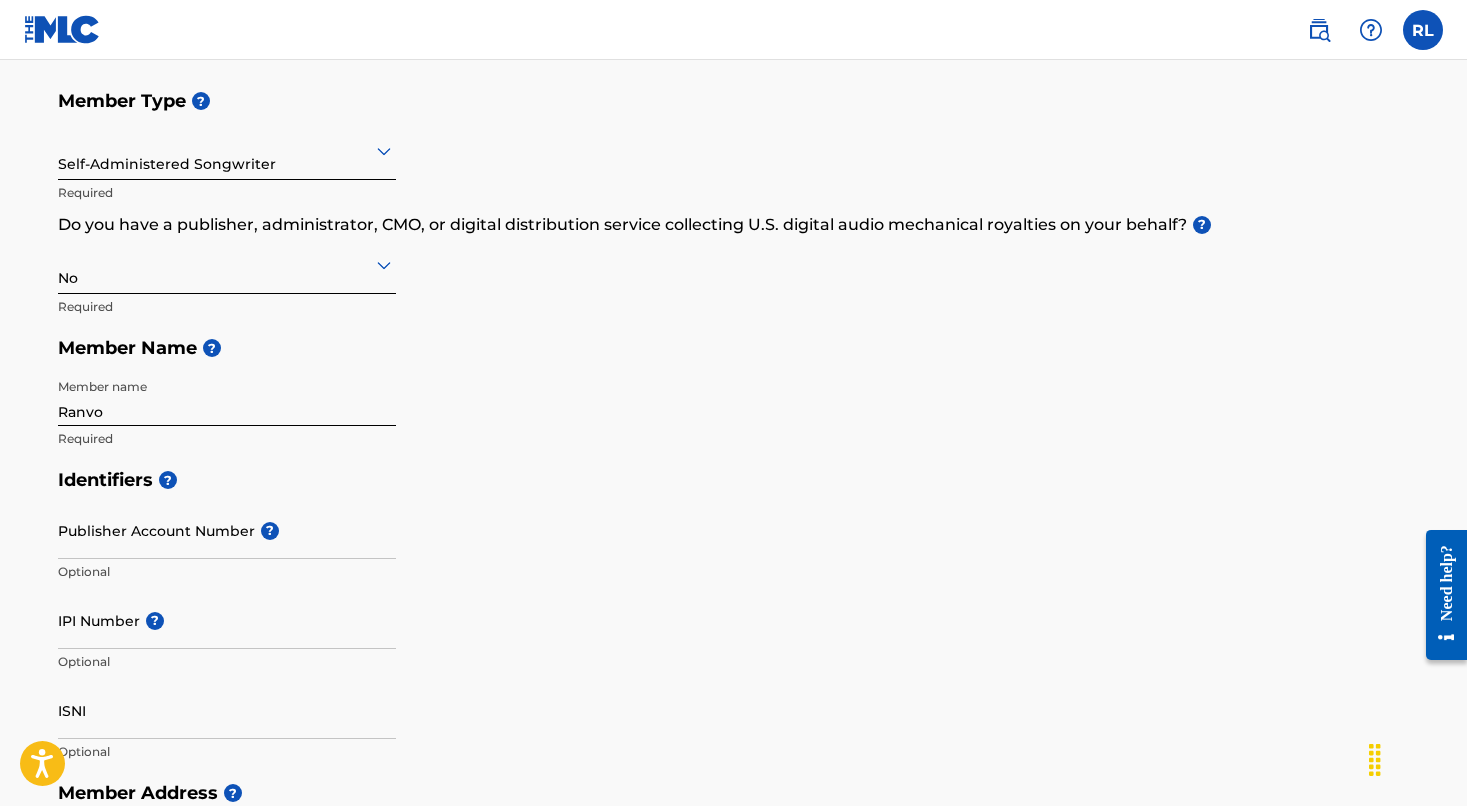 click on "Publisher Account Number ?" at bounding box center [227, 530] 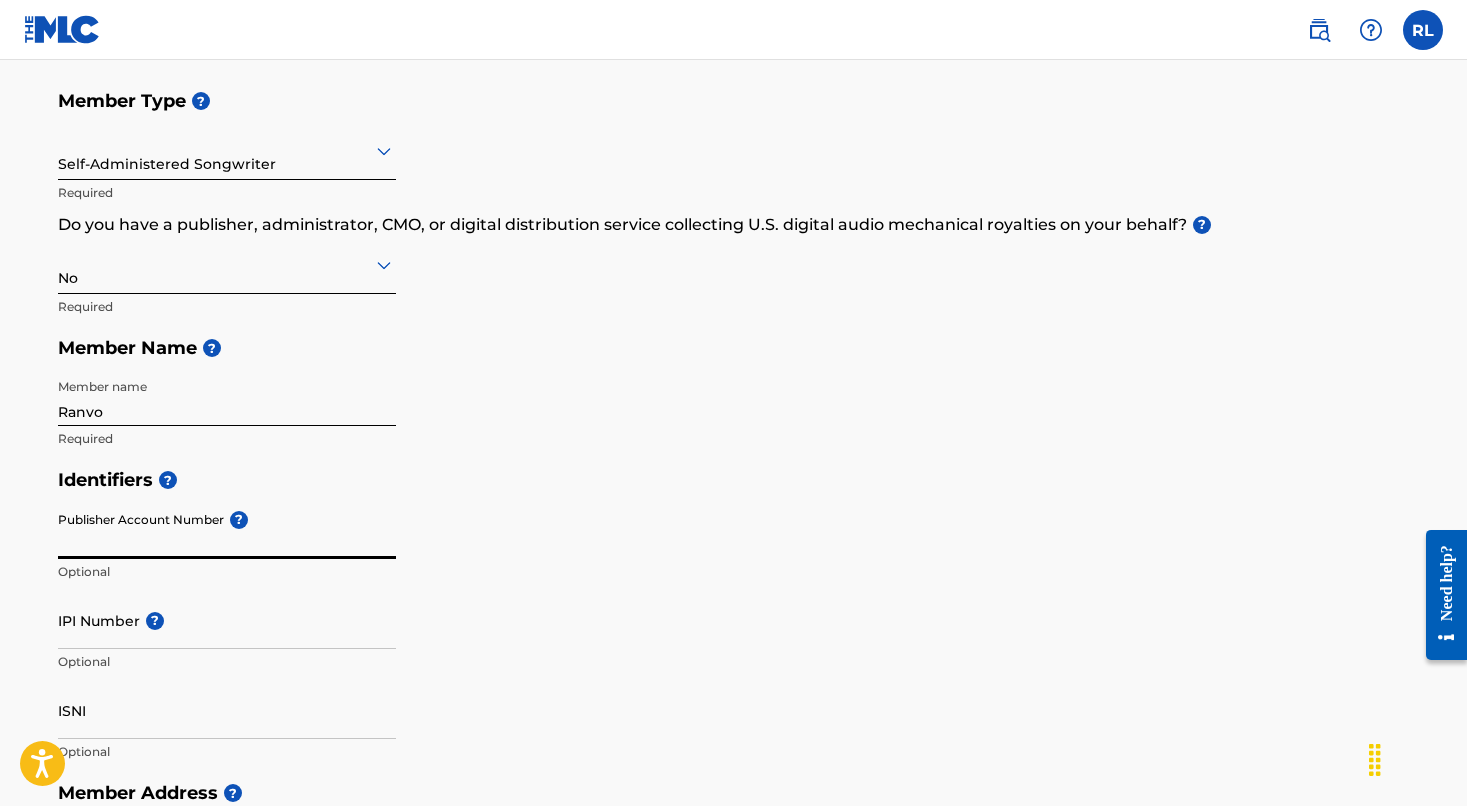 click on "IPI Number ?" at bounding box center [227, 620] 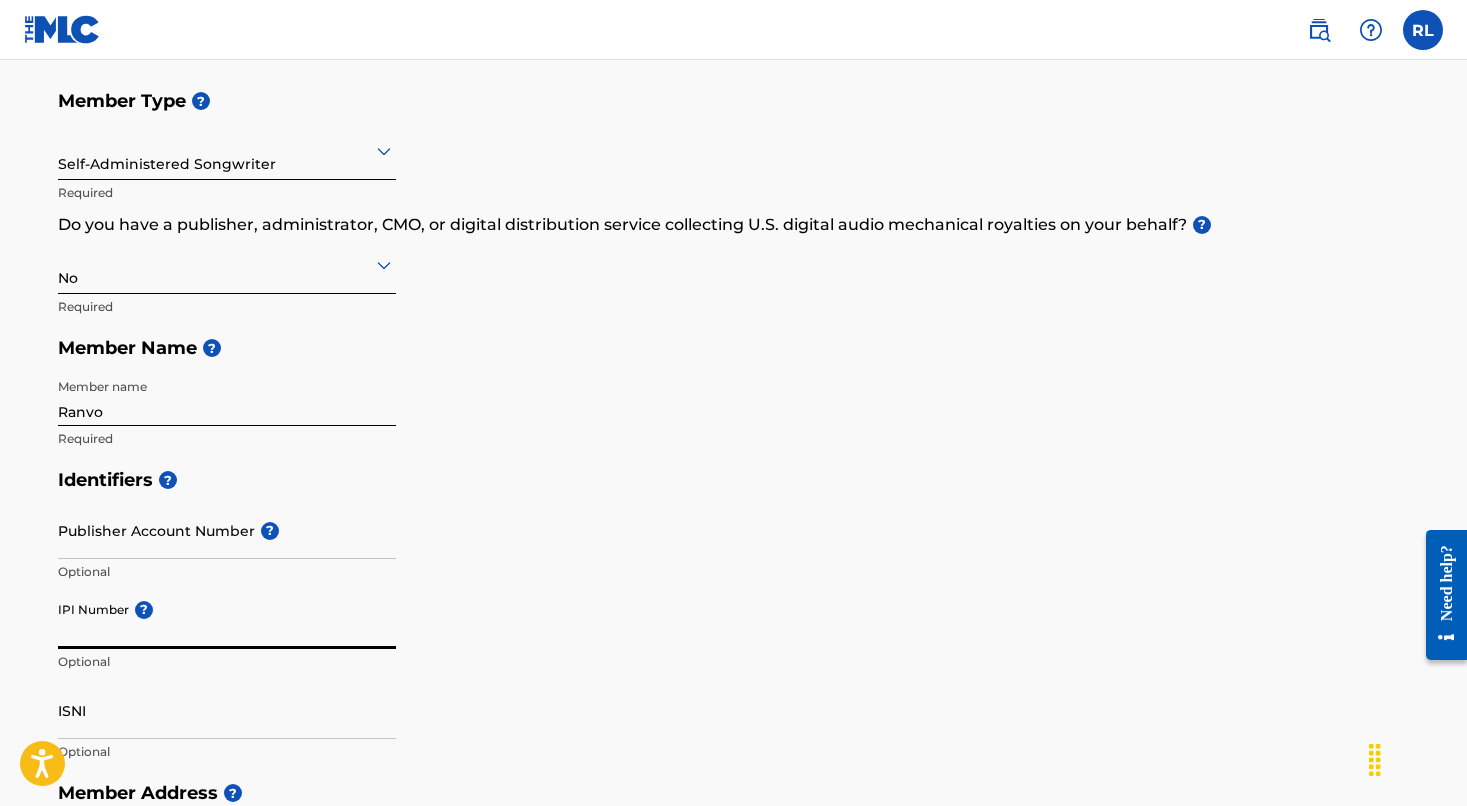 paste on "#[NUMBER]" 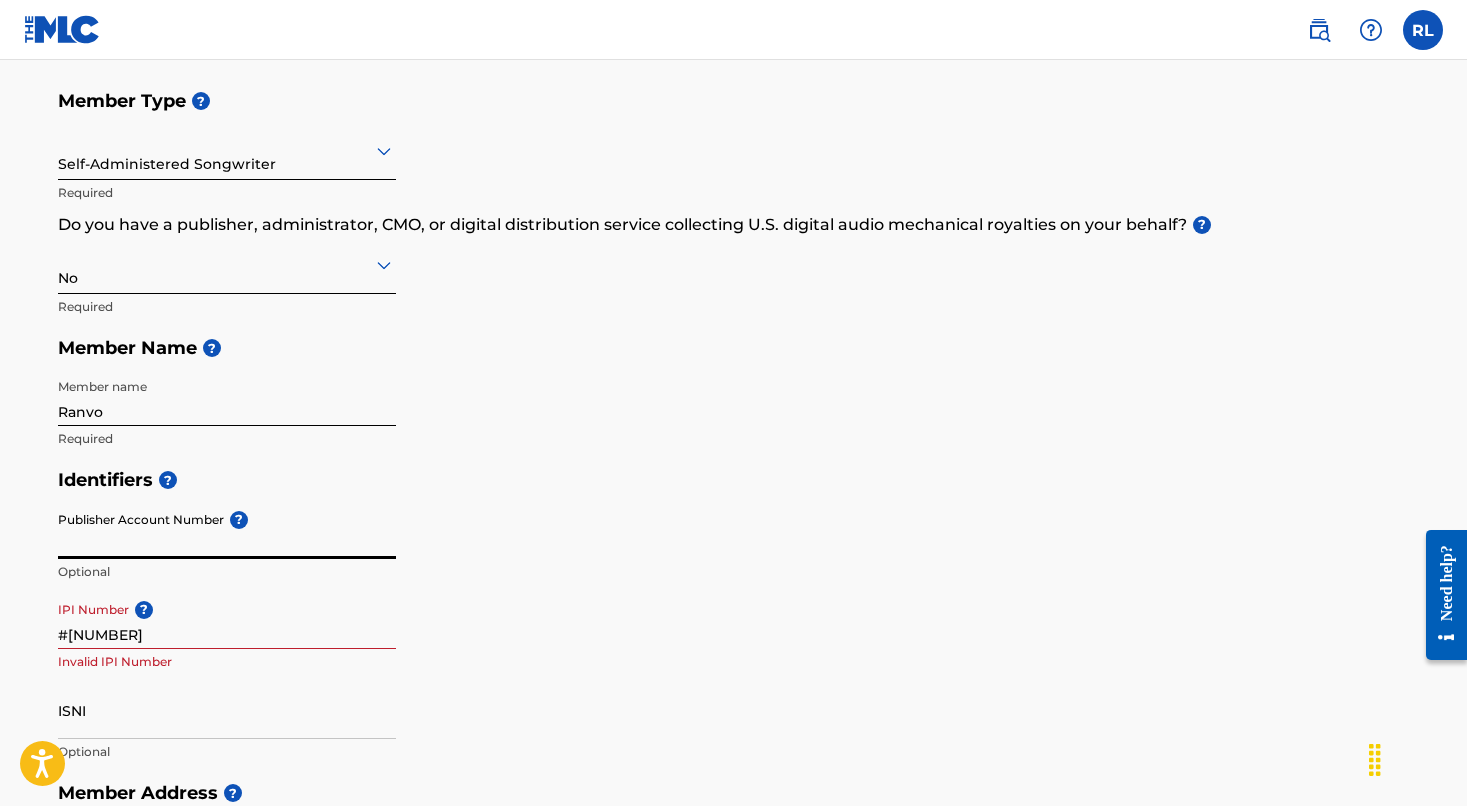 click on "Publisher Account Number ?" at bounding box center (227, 530) 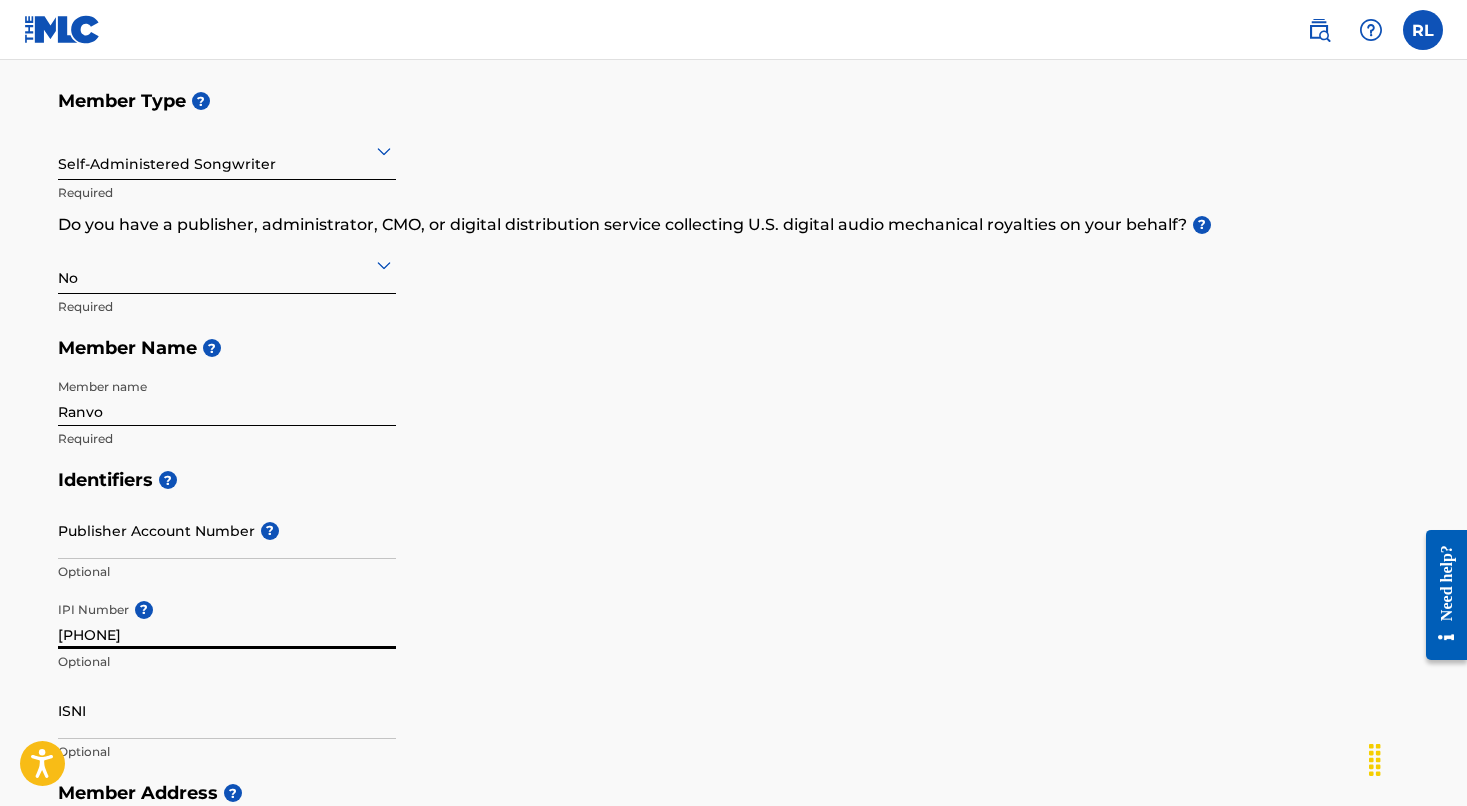 type on "[PHONE]" 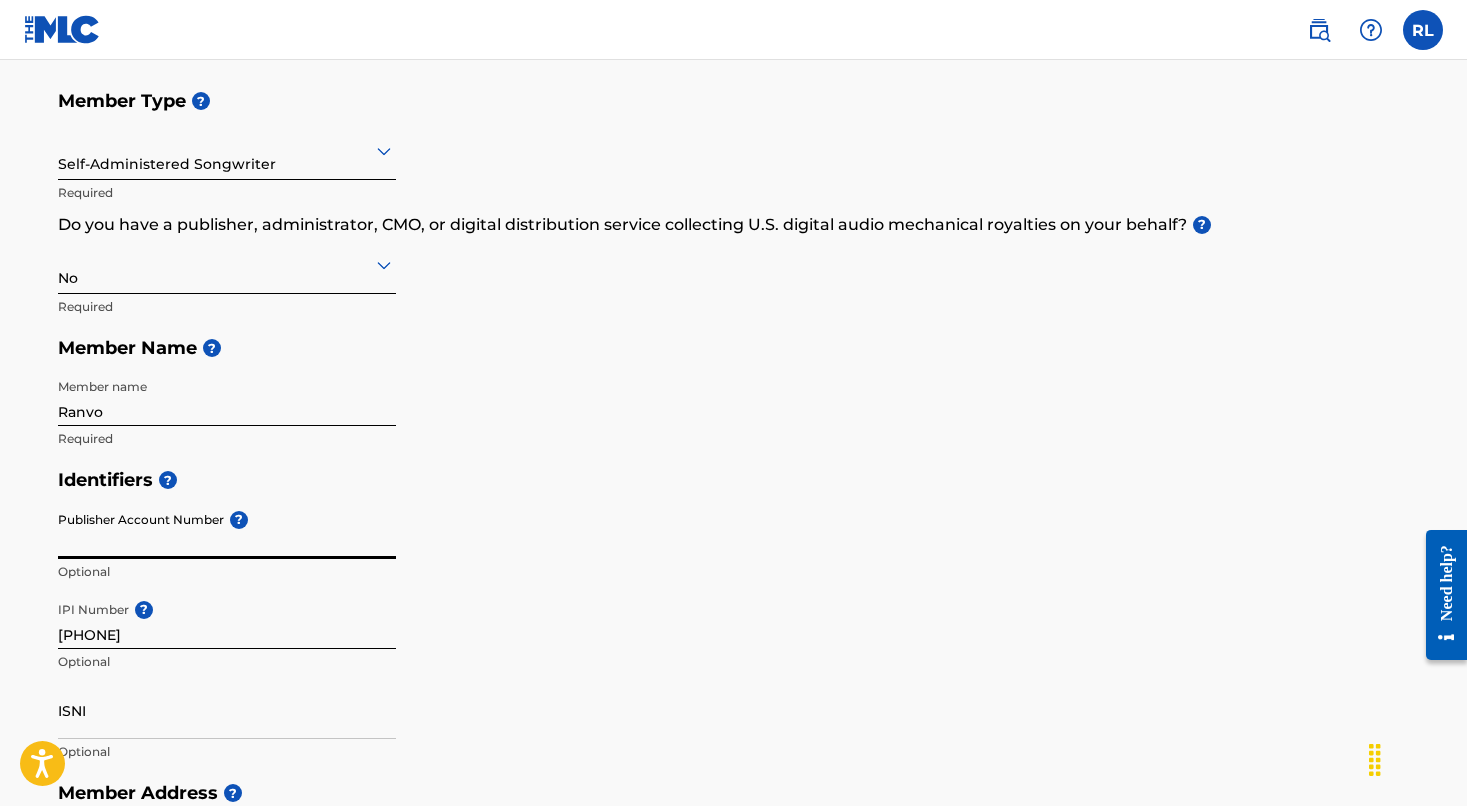 click on "Publisher Account Number ?" at bounding box center (227, 530) 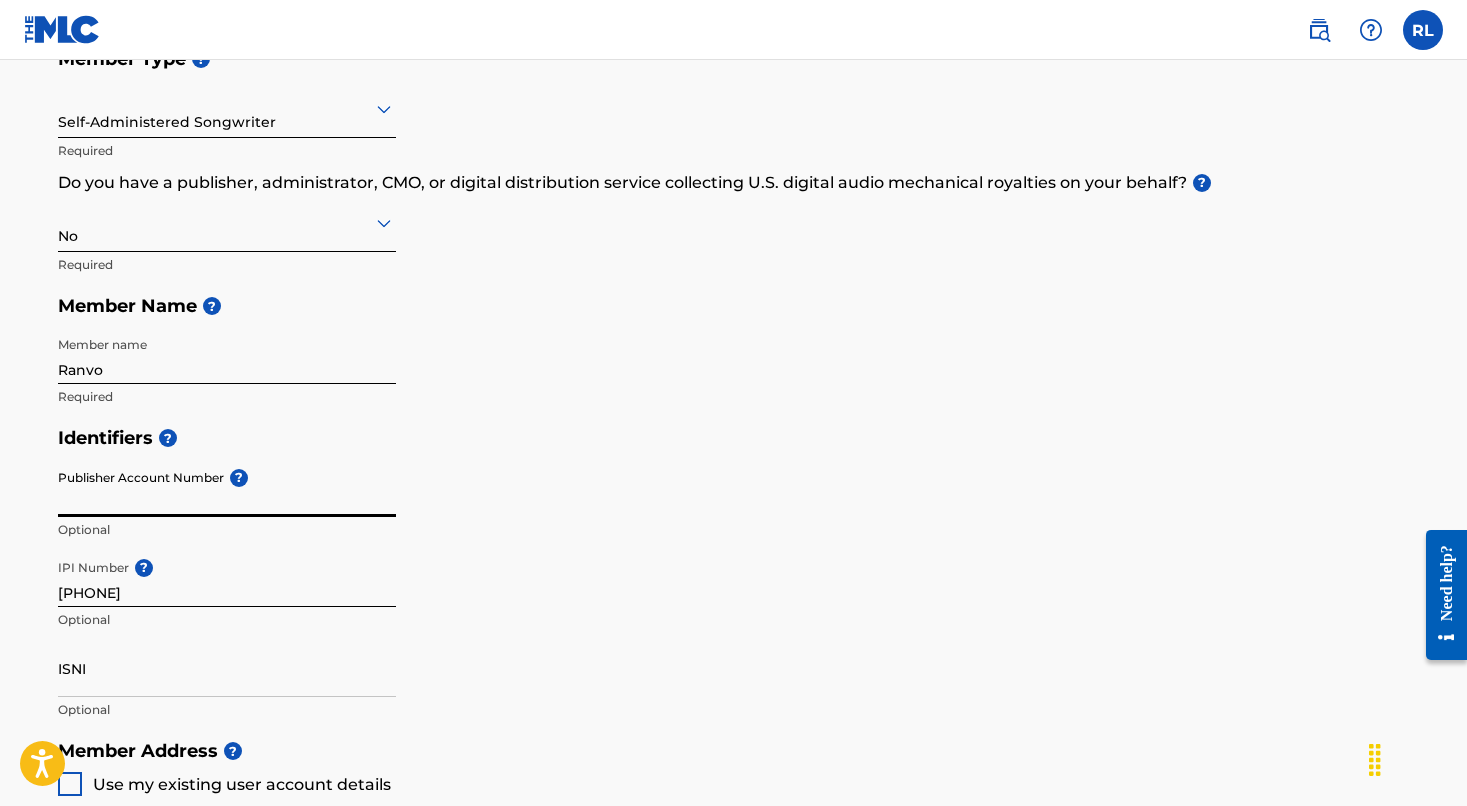 scroll, scrollTop: 441, scrollLeft: 0, axis: vertical 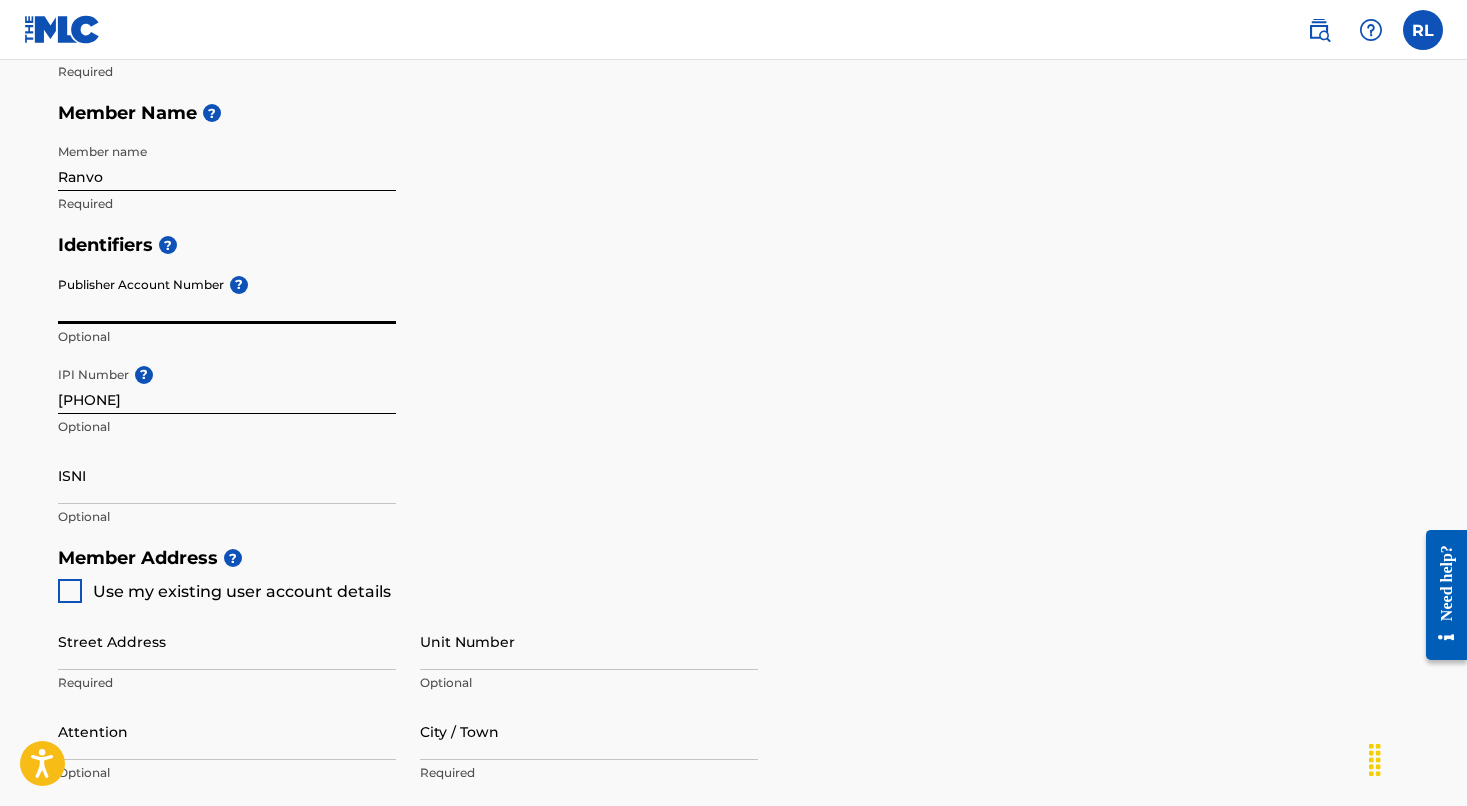 click on "ISNI" at bounding box center [227, 475] 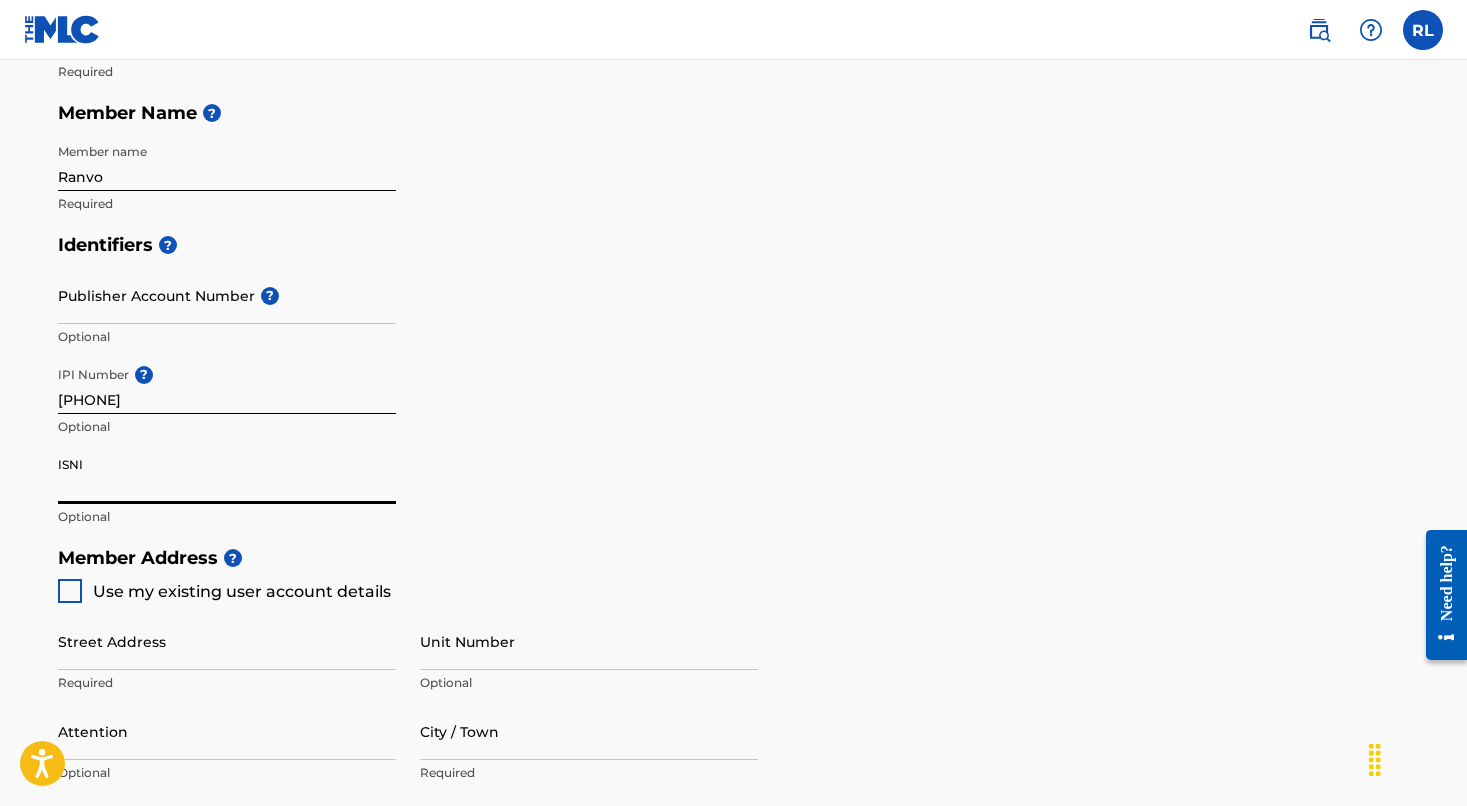 click at bounding box center (70, 591) 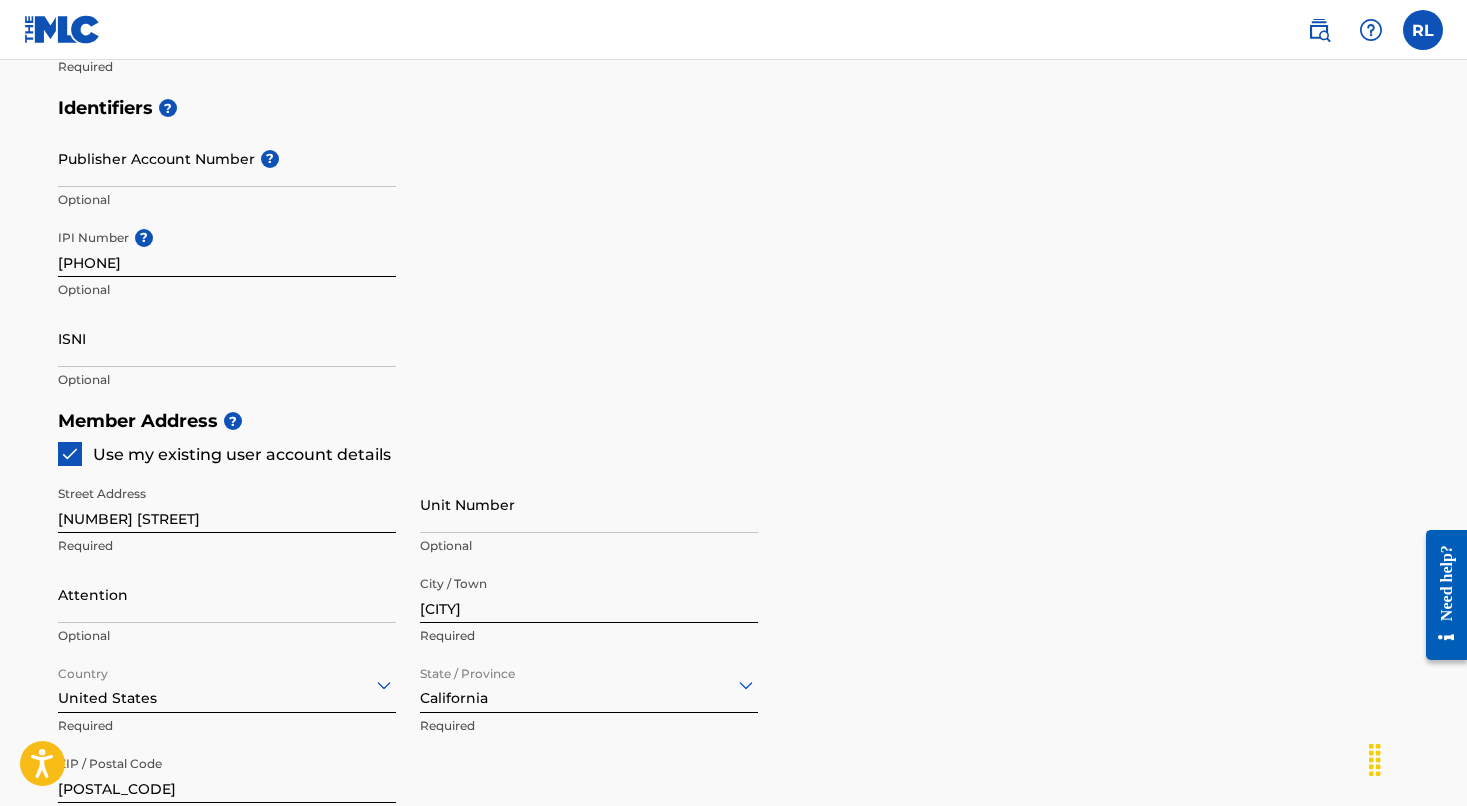 scroll, scrollTop: 1072, scrollLeft: 0, axis: vertical 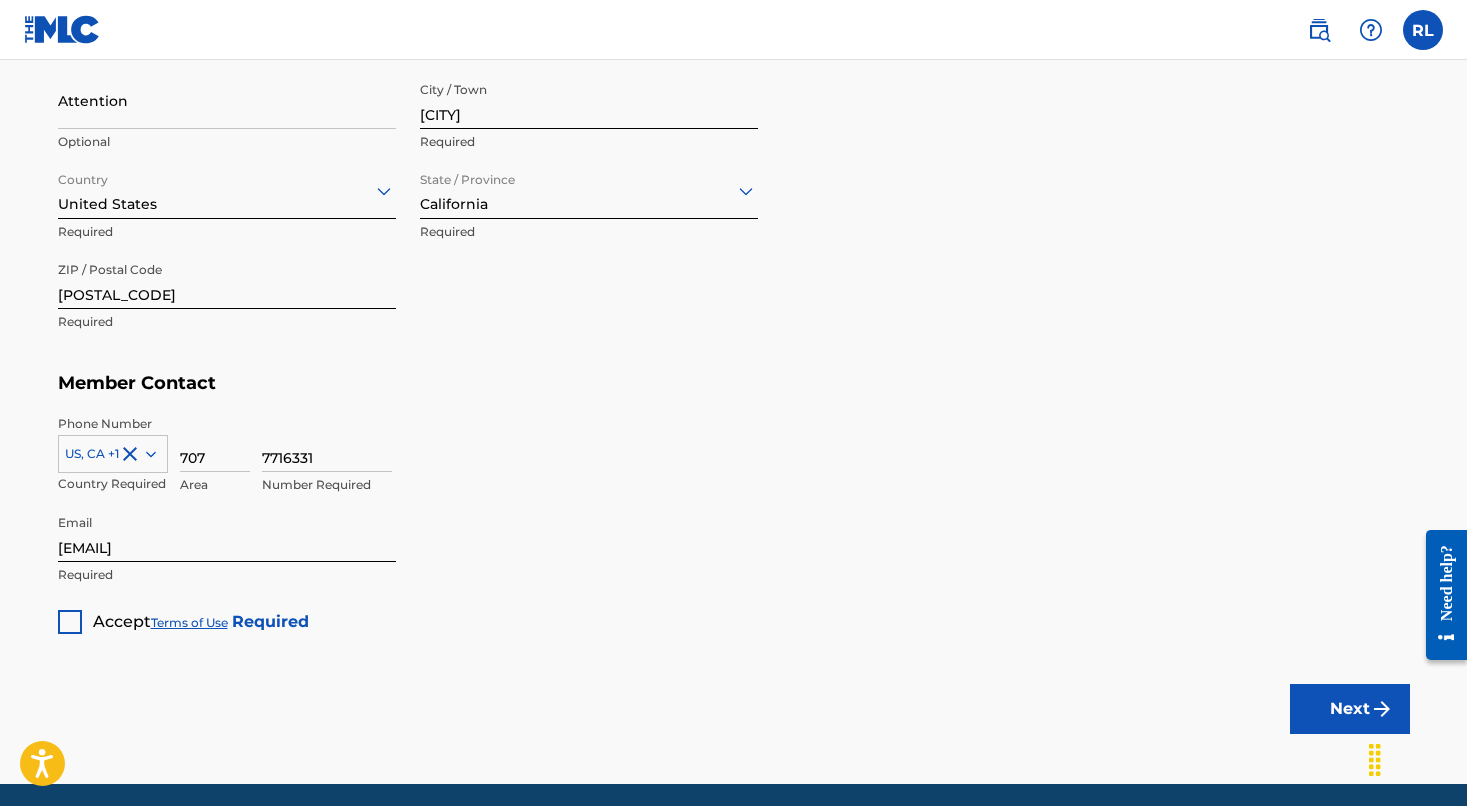 click at bounding box center (70, 622) 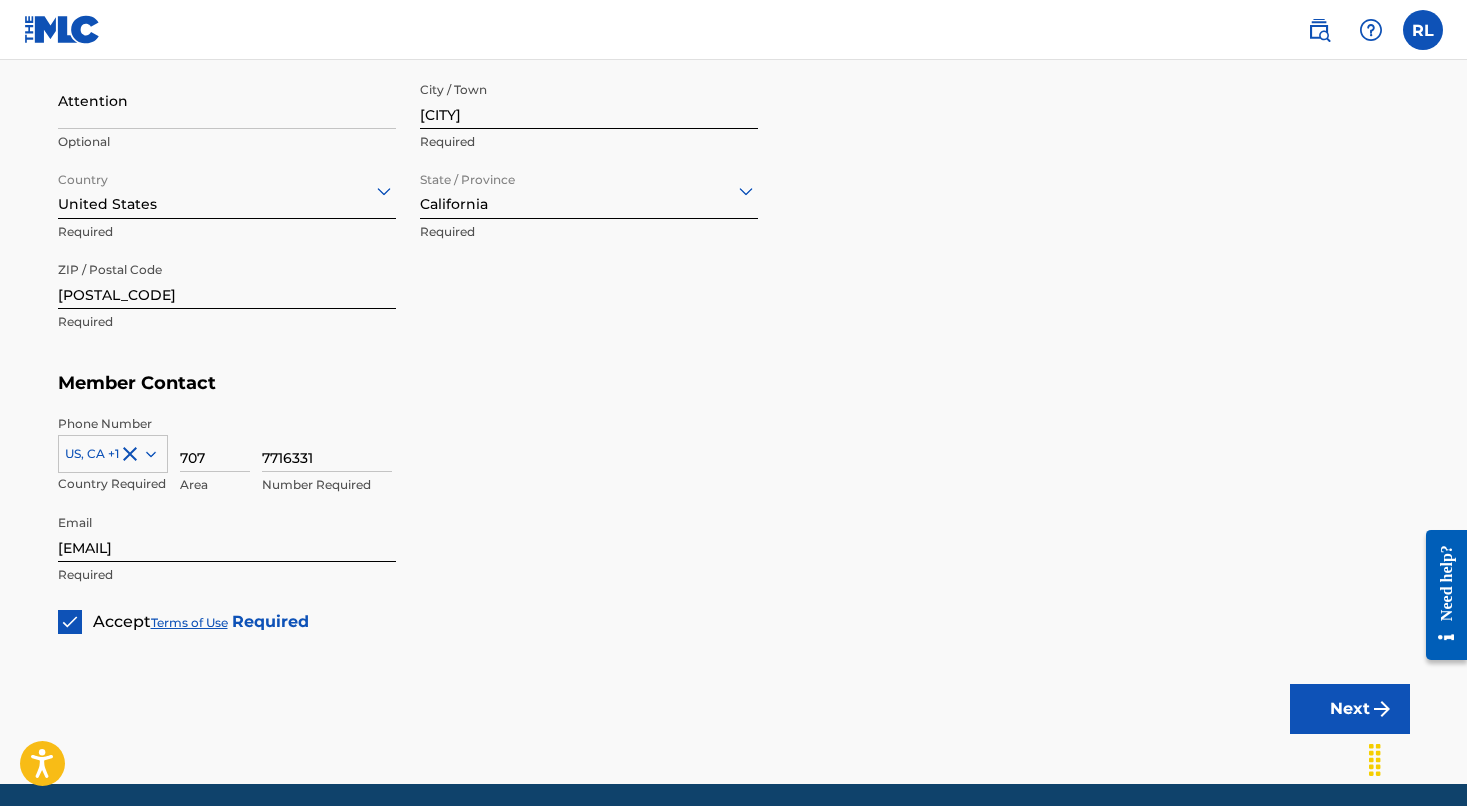 click on "Next" at bounding box center [1350, 709] 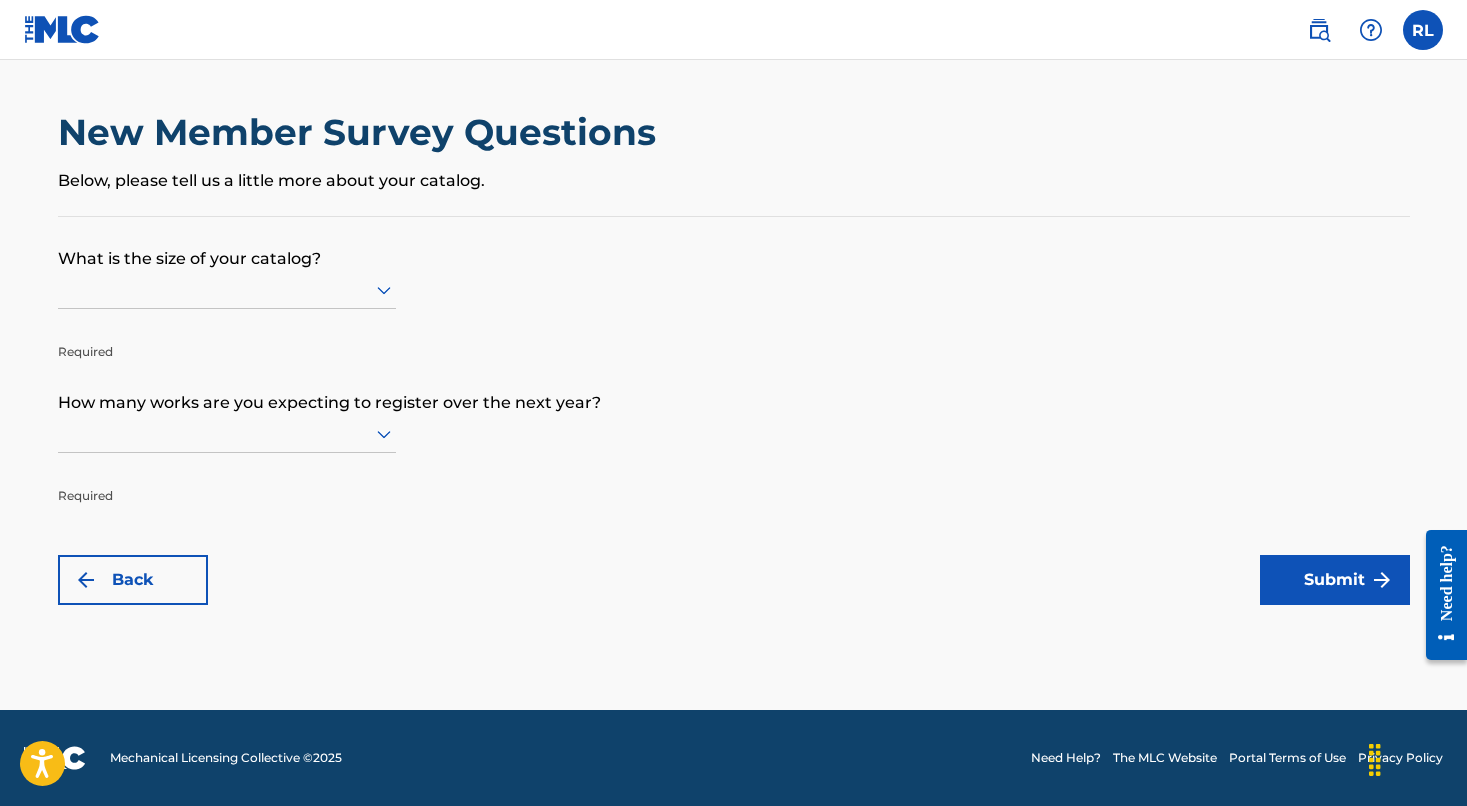 scroll, scrollTop: 0, scrollLeft: 0, axis: both 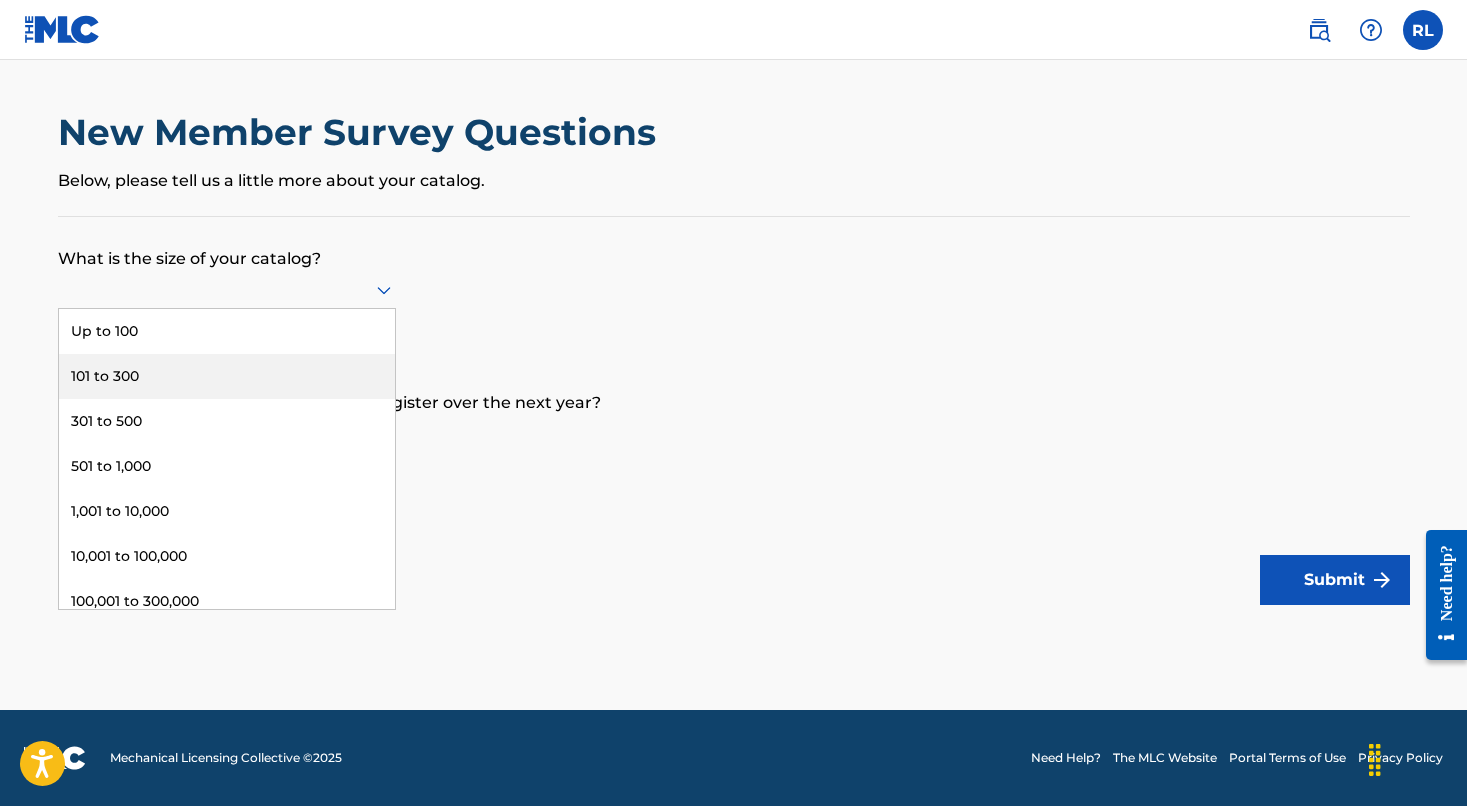 click on "101 to 300" at bounding box center (227, 376) 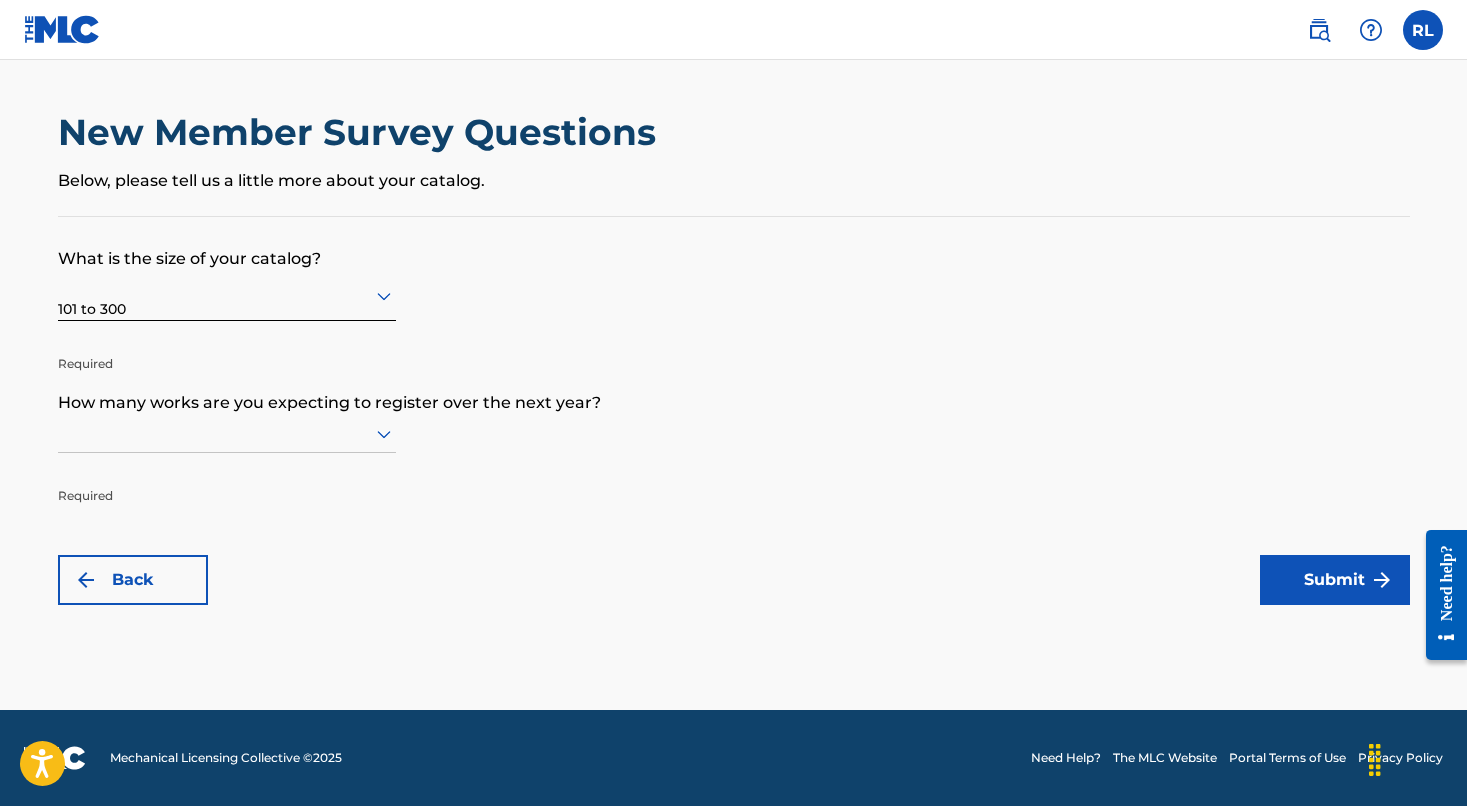 click on "101 to 300" at bounding box center [227, 295] 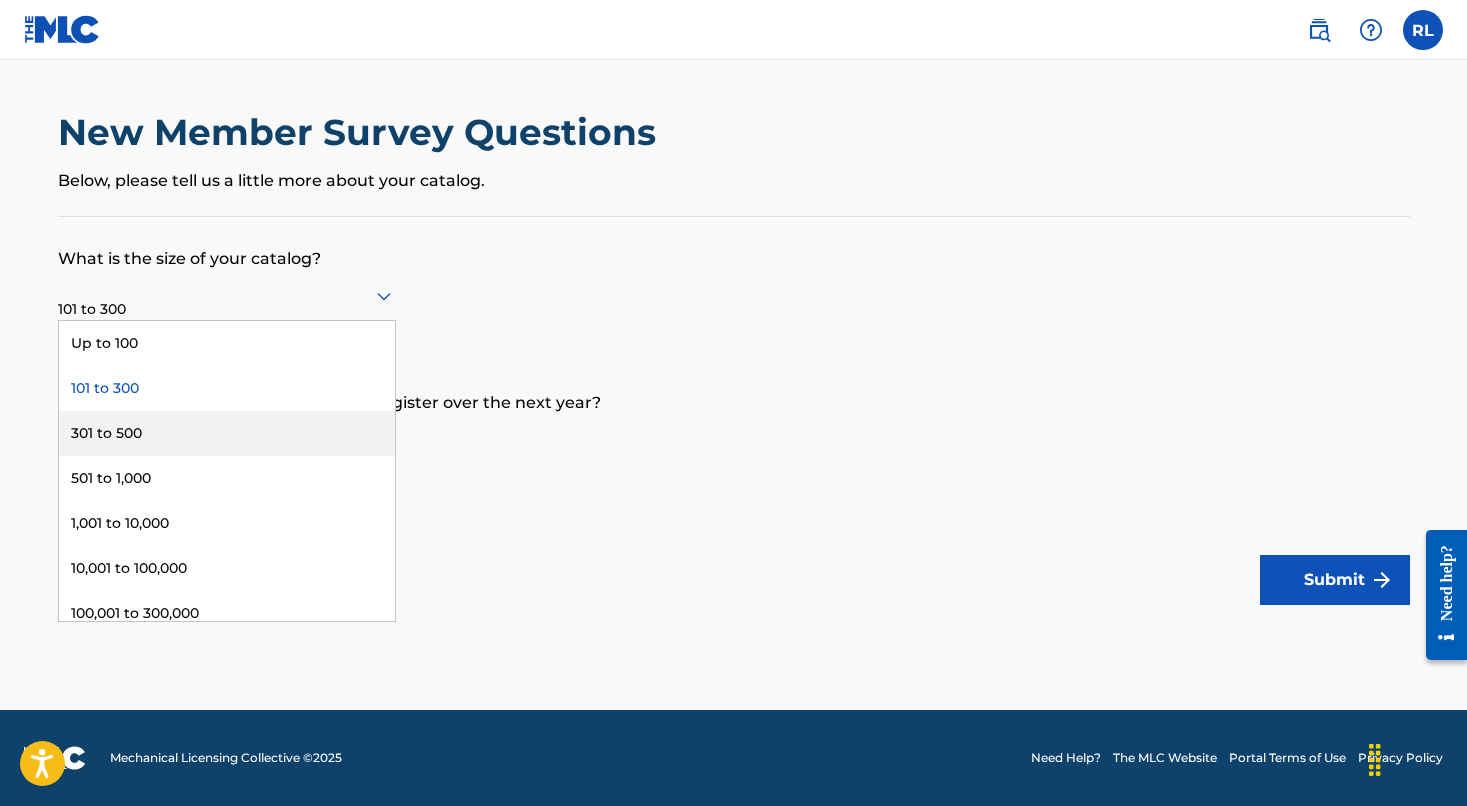 click on "301 to 500" at bounding box center (227, 433) 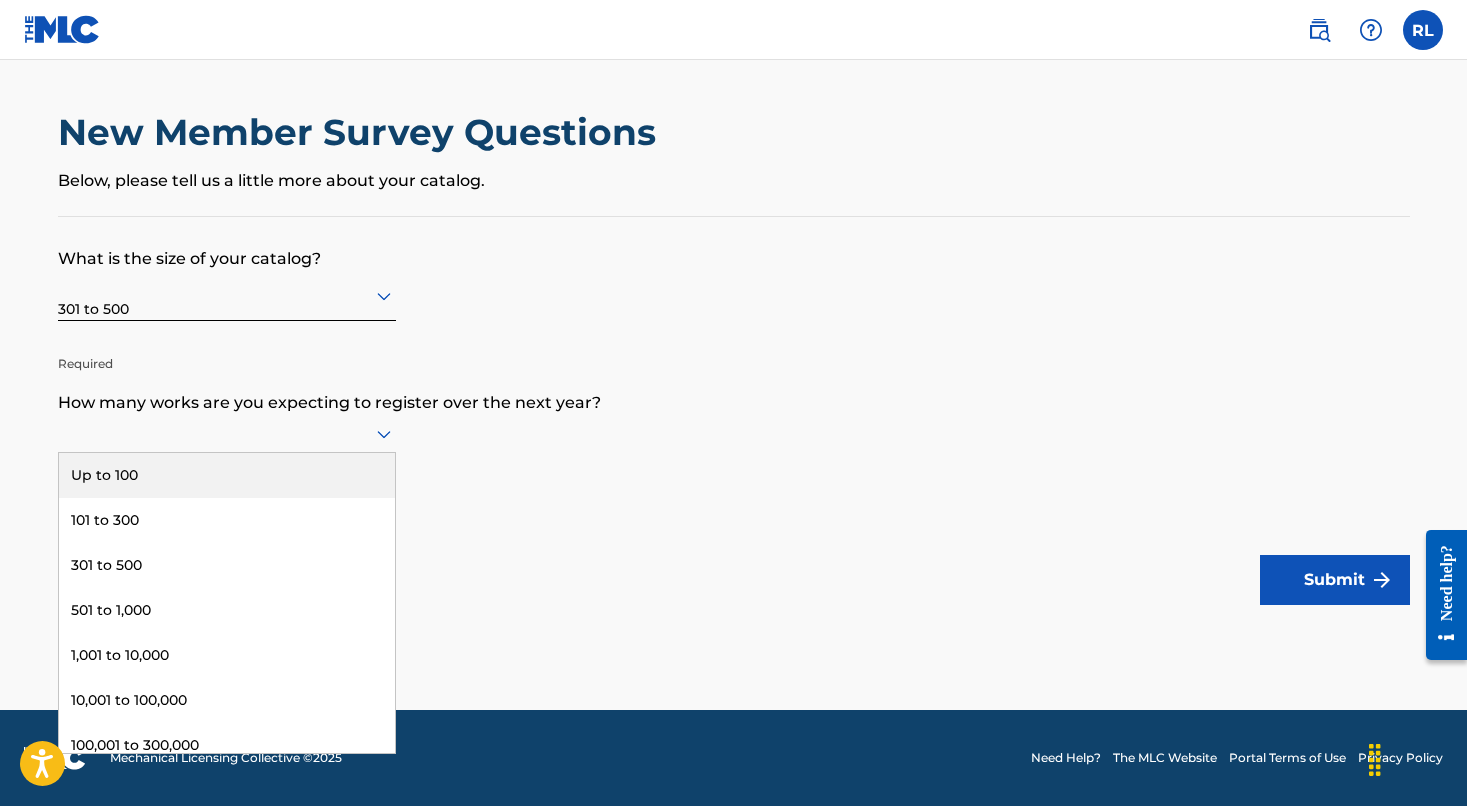 click at bounding box center [227, 433] 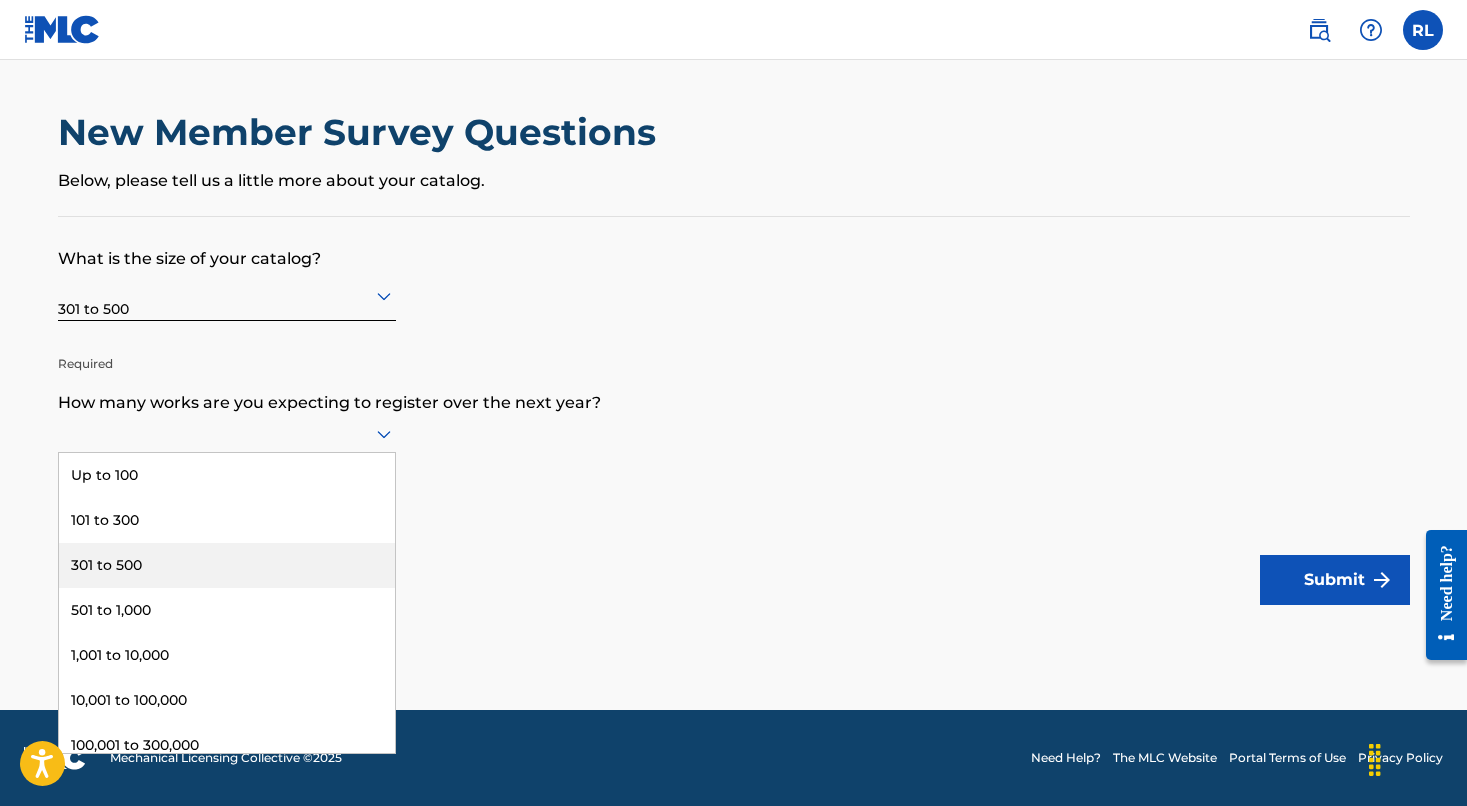 click on "301 to 500" at bounding box center (227, 565) 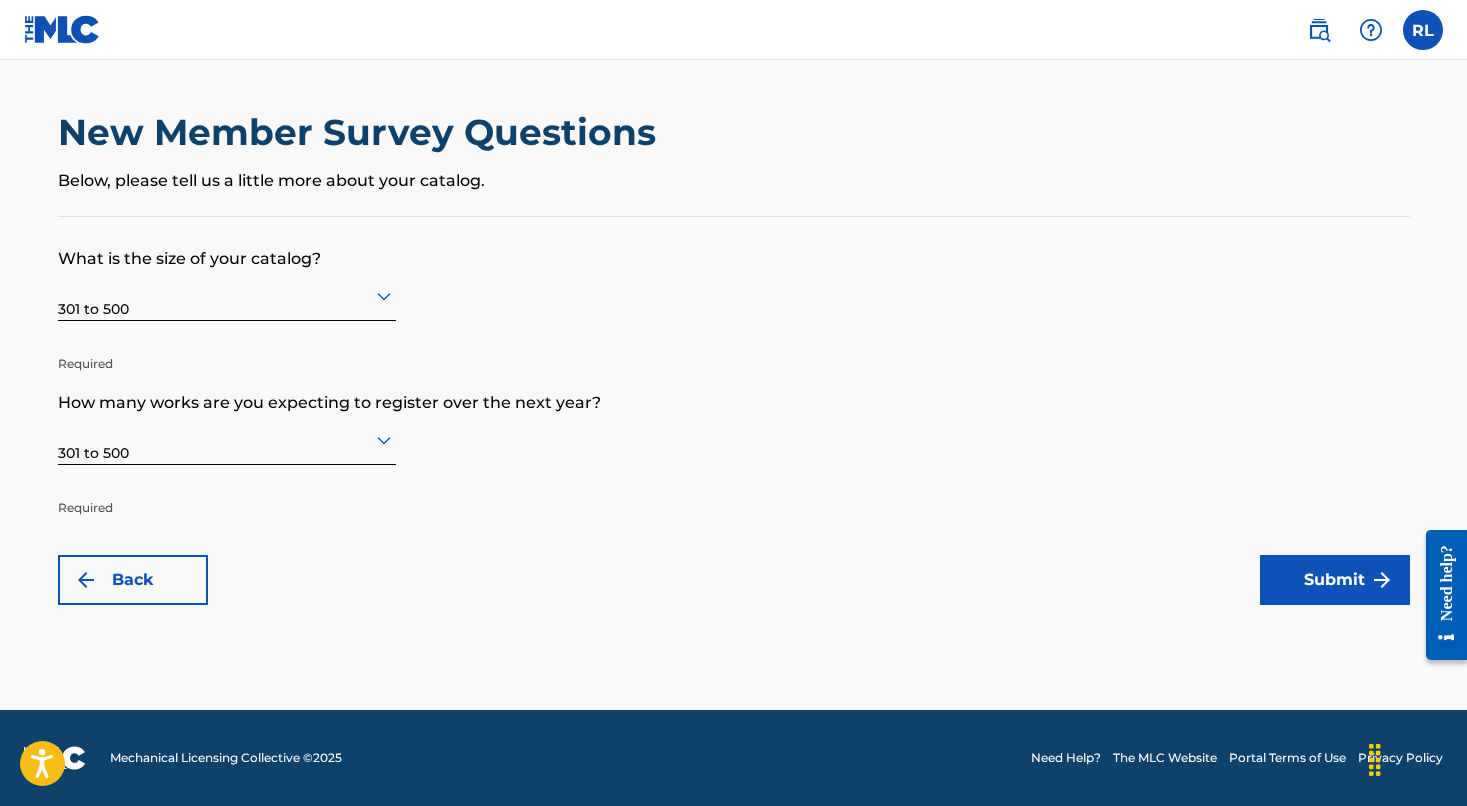 click on "Submit" at bounding box center (1335, 580) 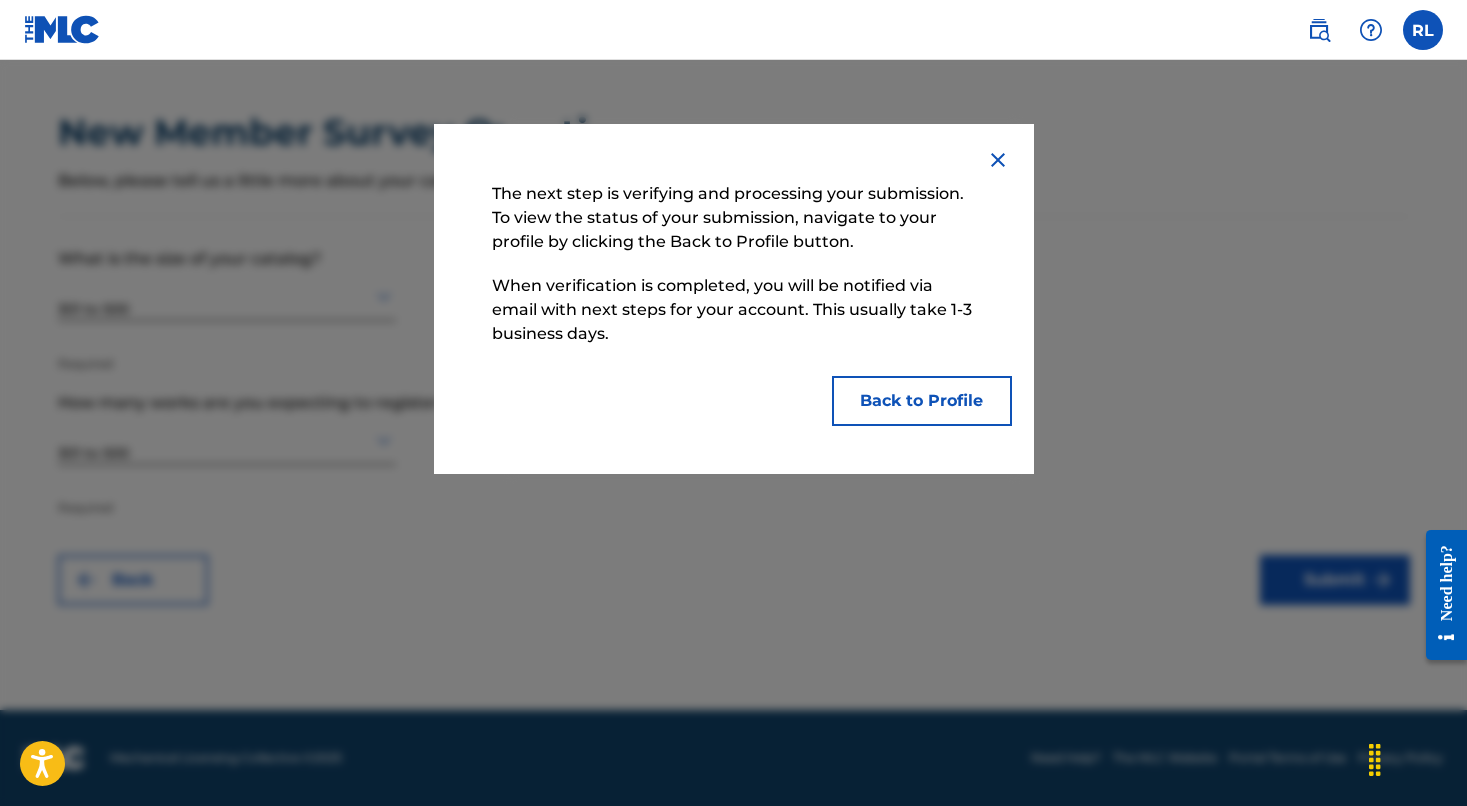 click on "Back to Profile" at bounding box center (922, 401) 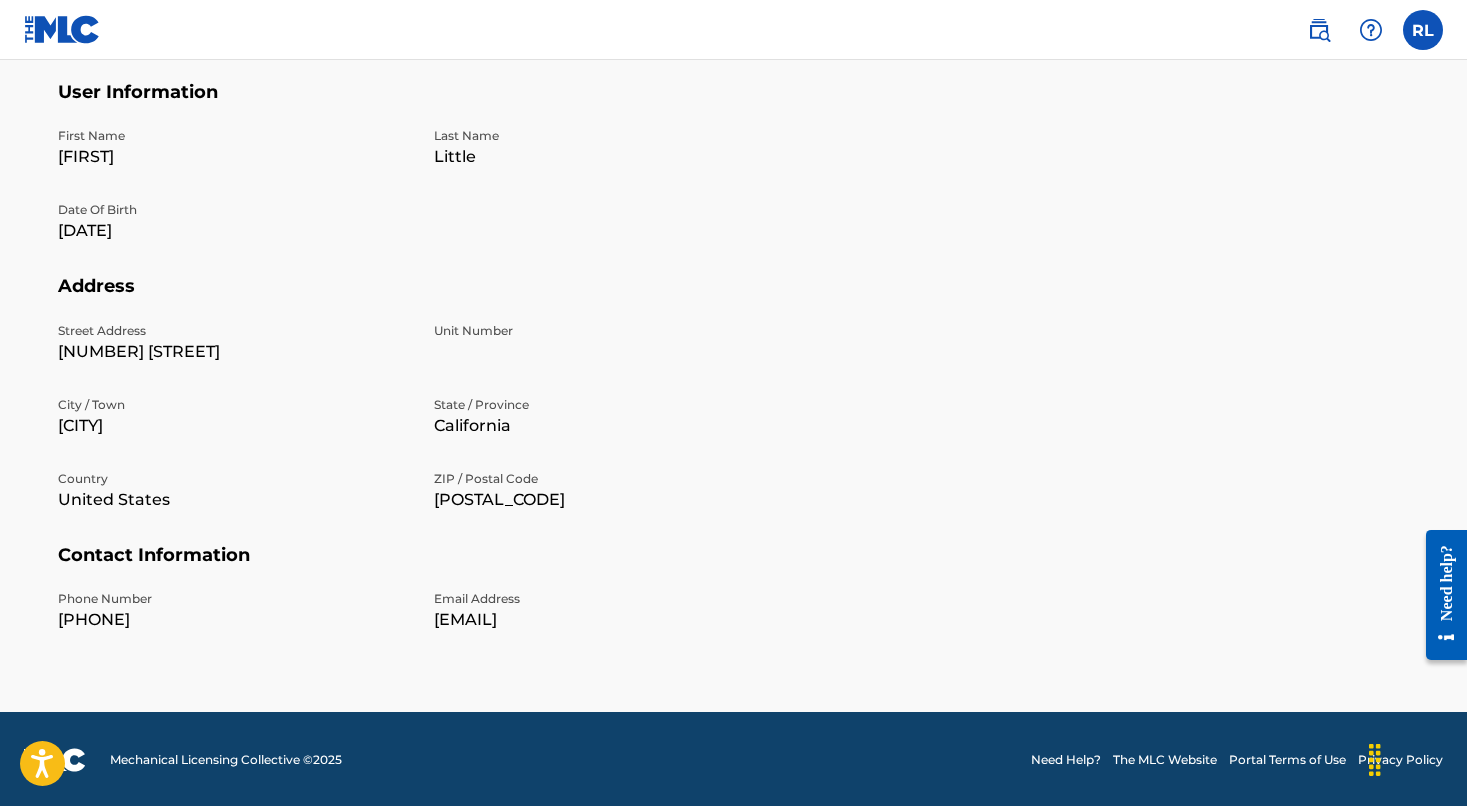 scroll, scrollTop: 0, scrollLeft: 0, axis: both 